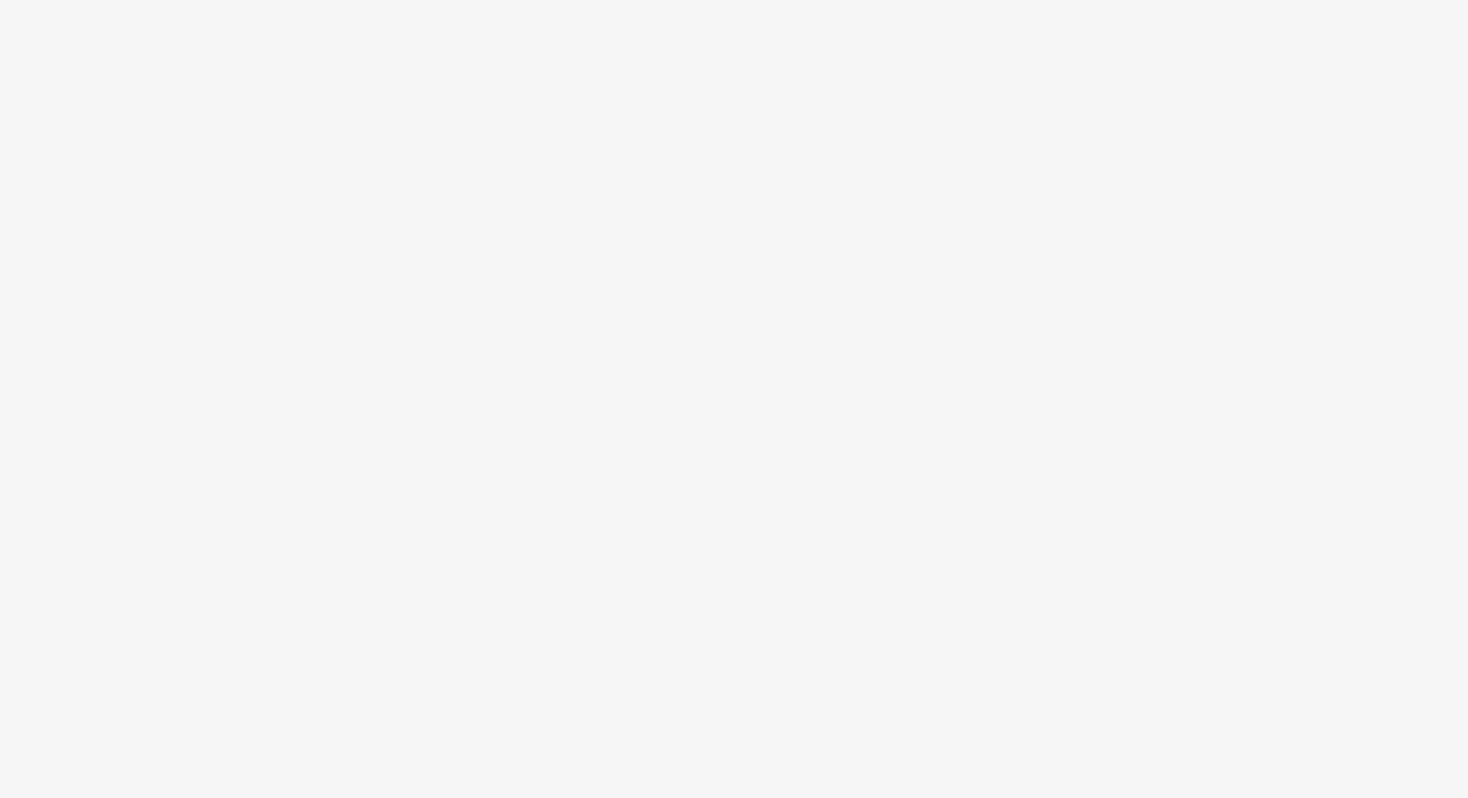 scroll, scrollTop: 0, scrollLeft: 0, axis: both 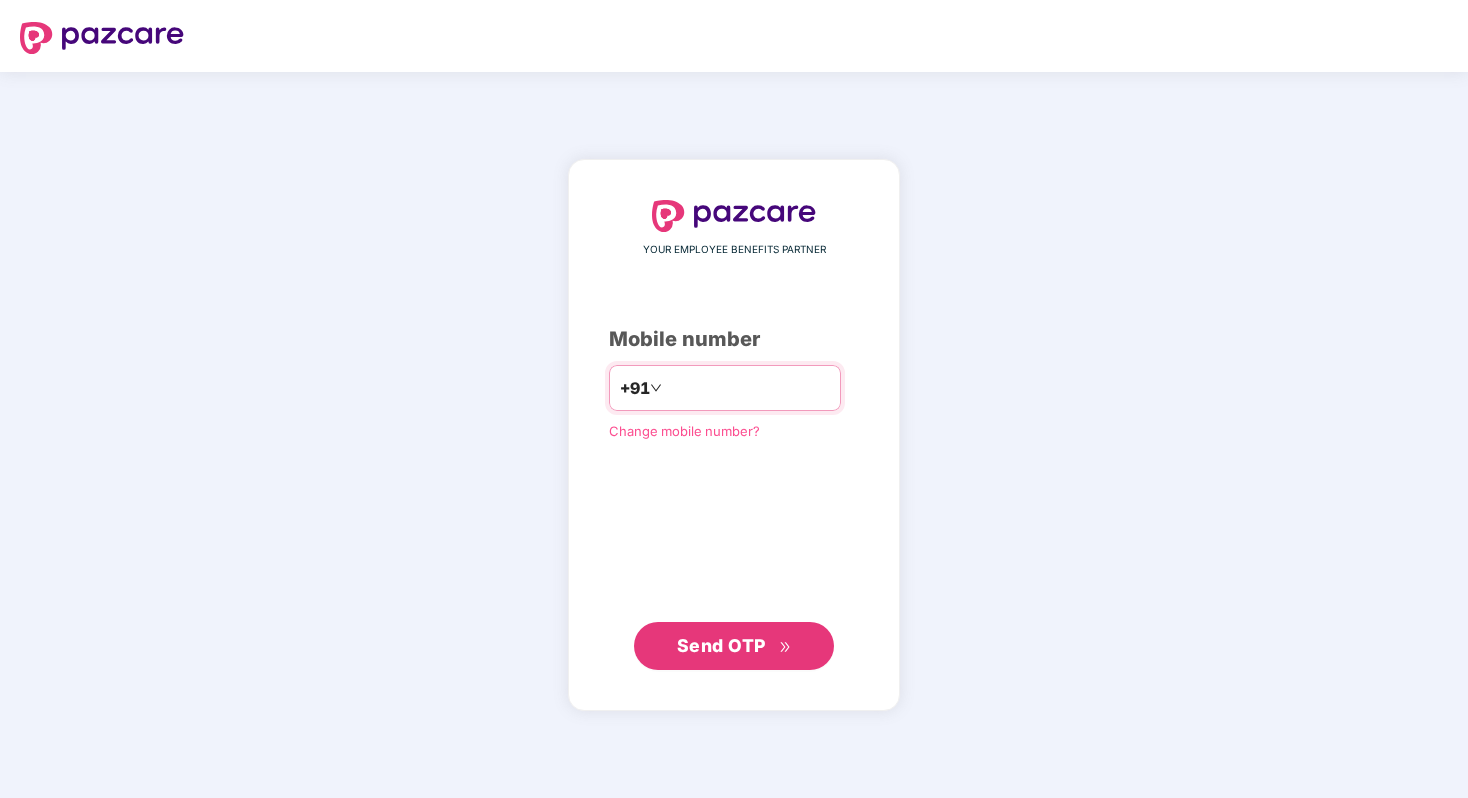 type on "**********" 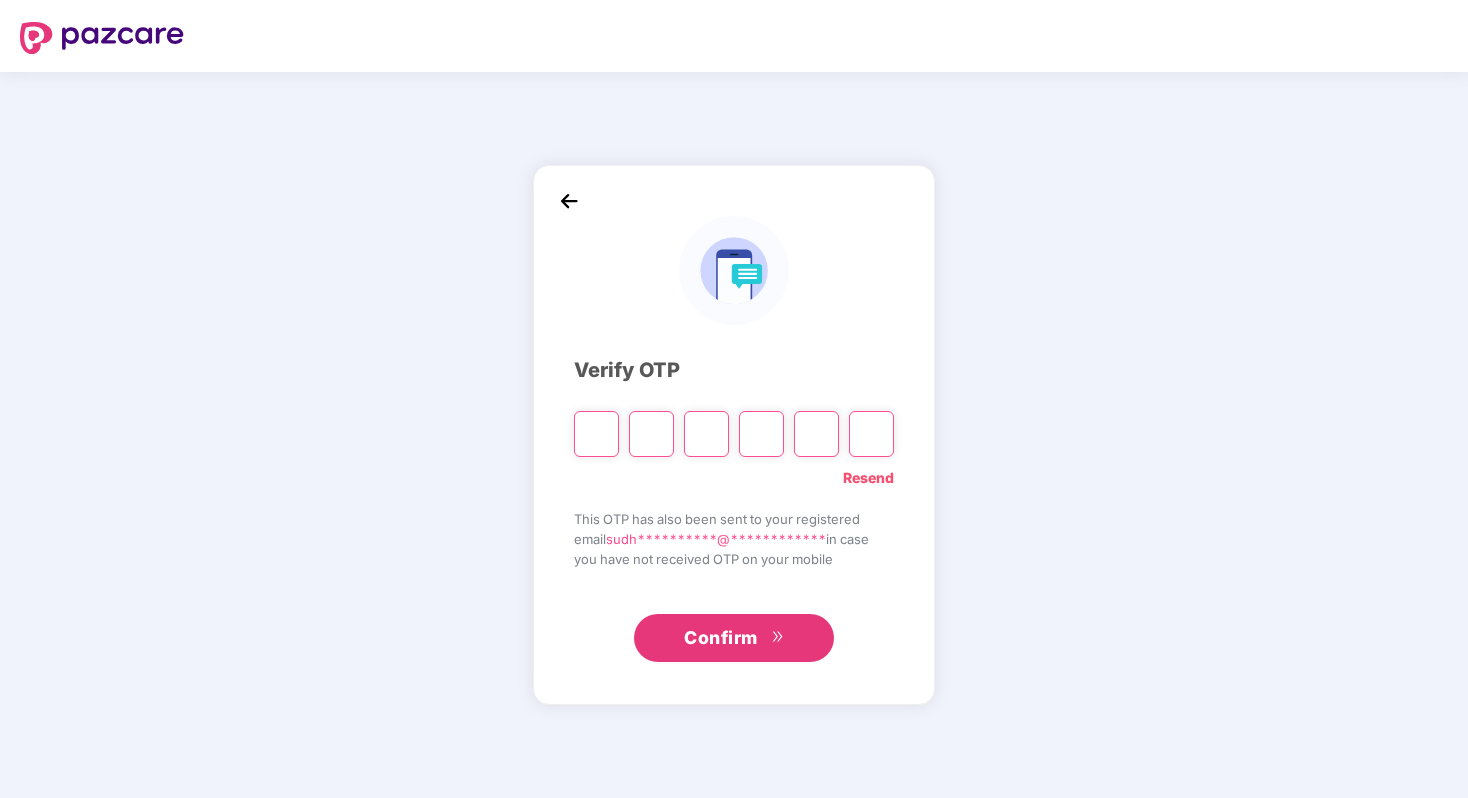 type on "*" 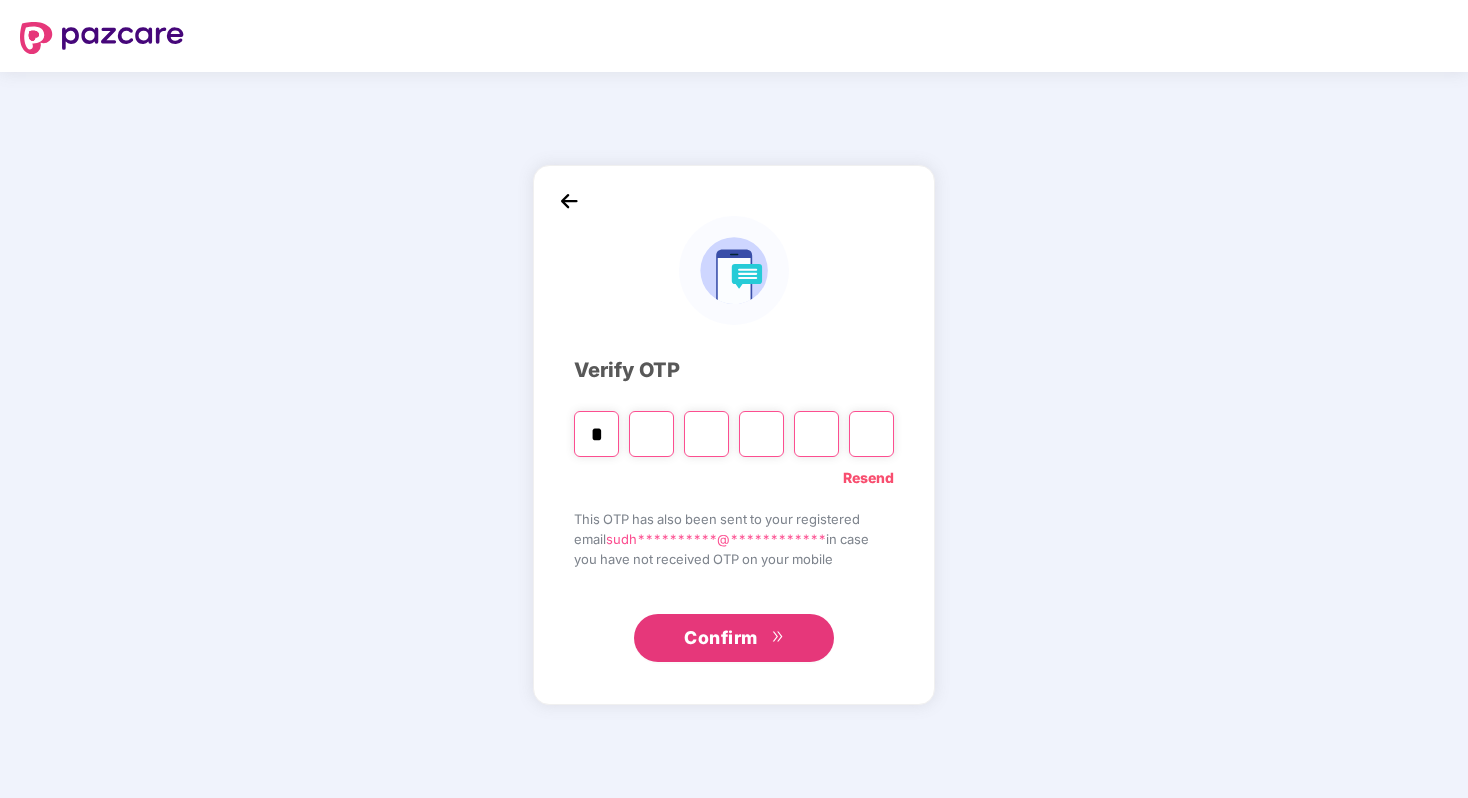 type on "*" 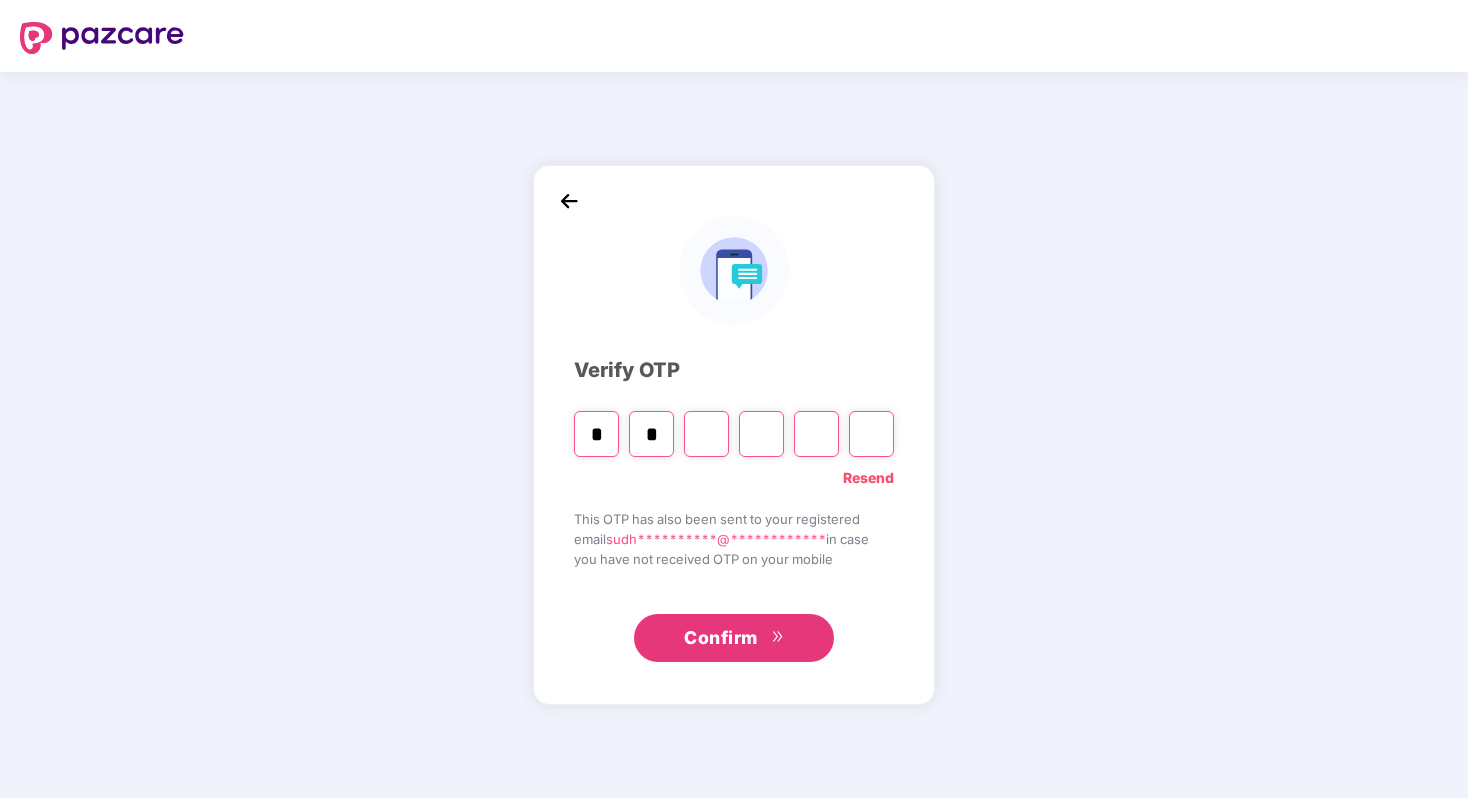 type on "*" 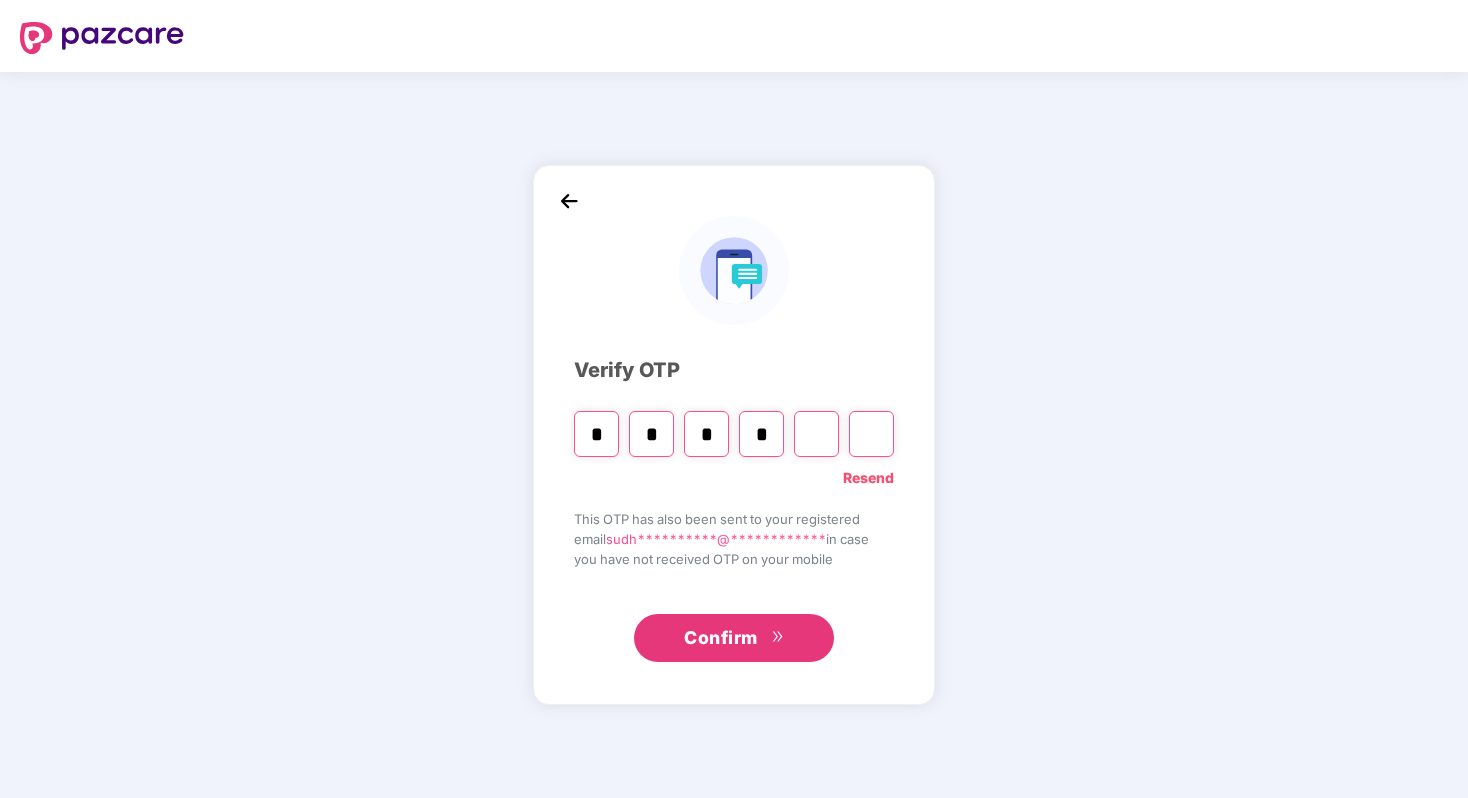 type on "*" 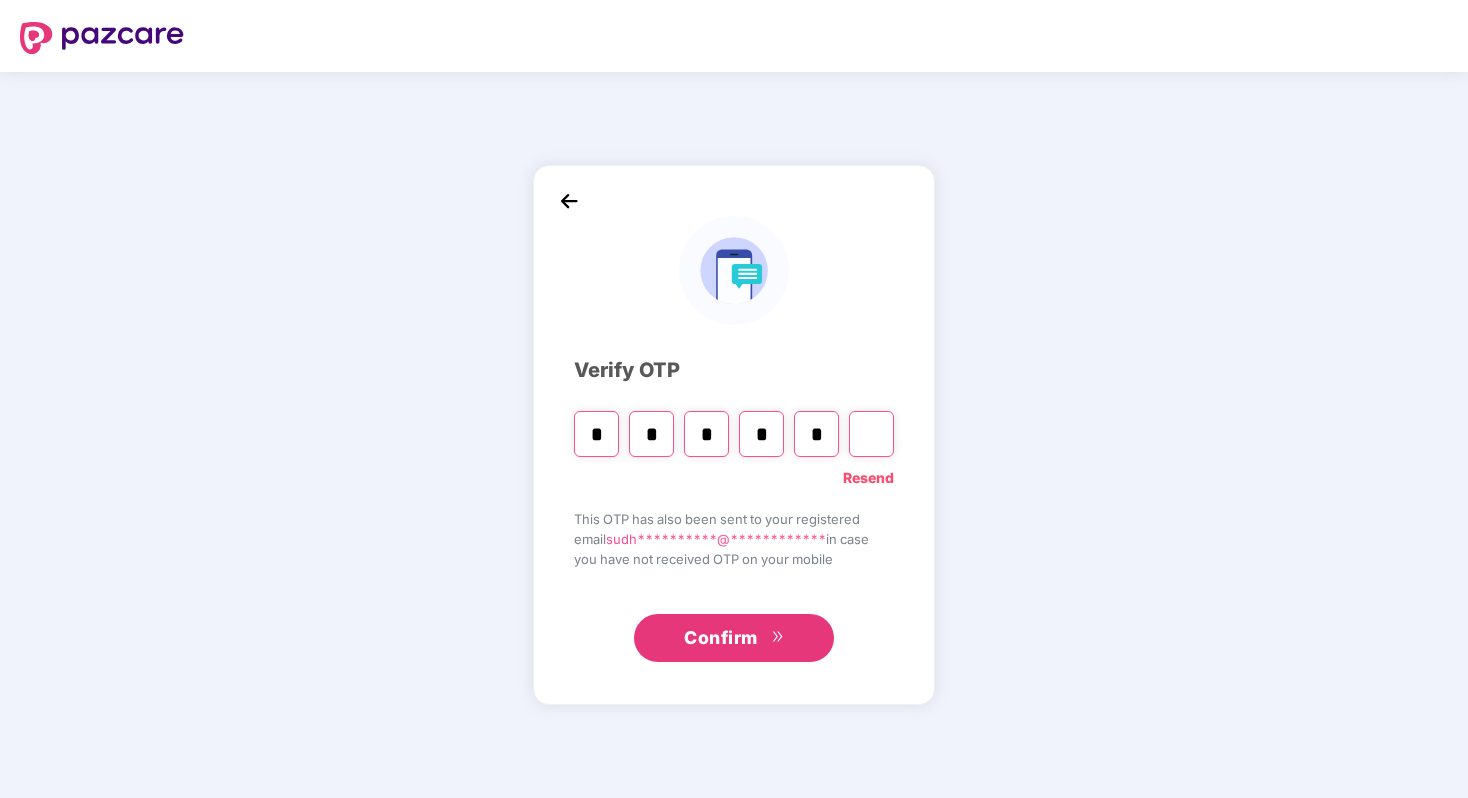type on "*" 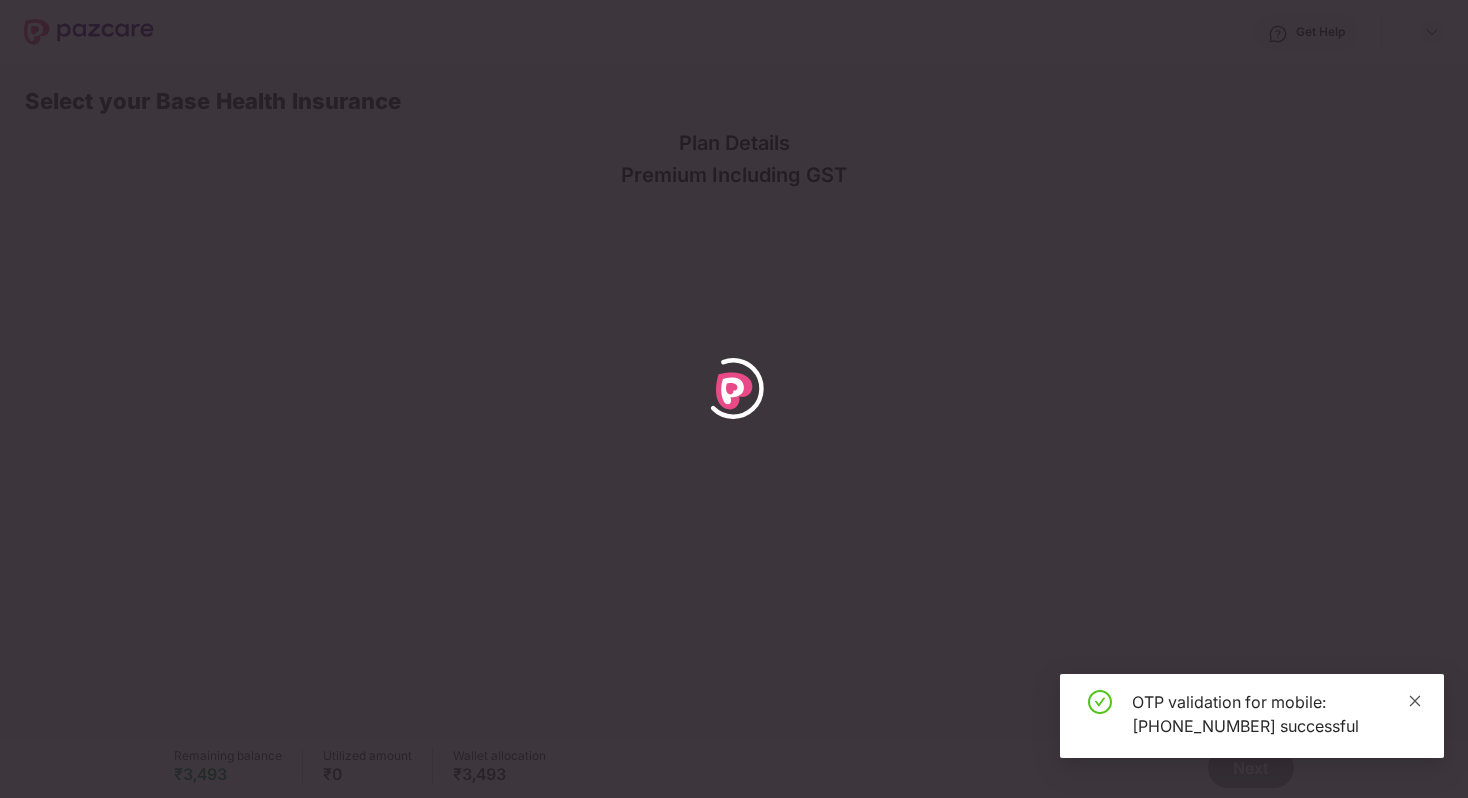 click 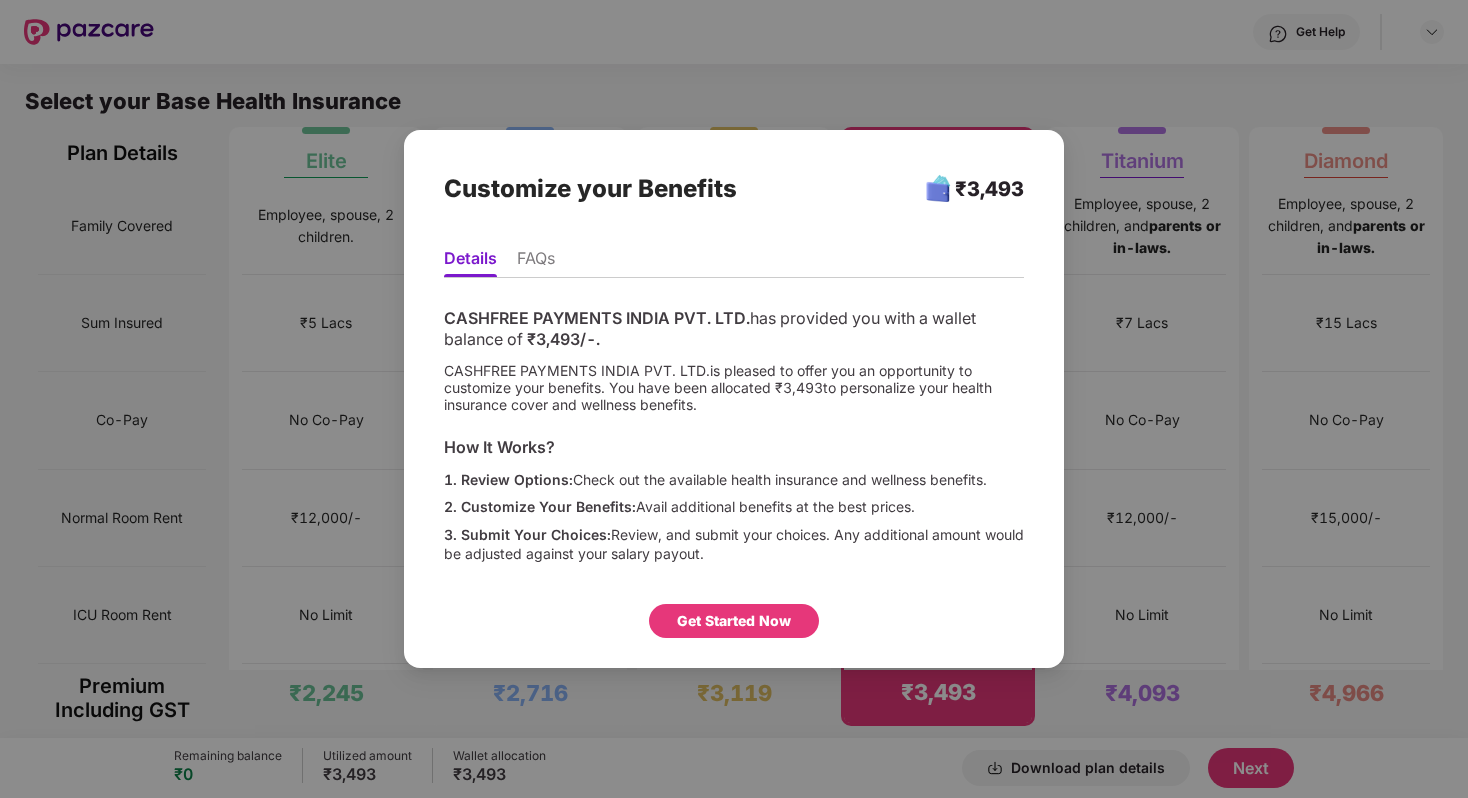 click on "Get Started Now" at bounding box center [734, 621] 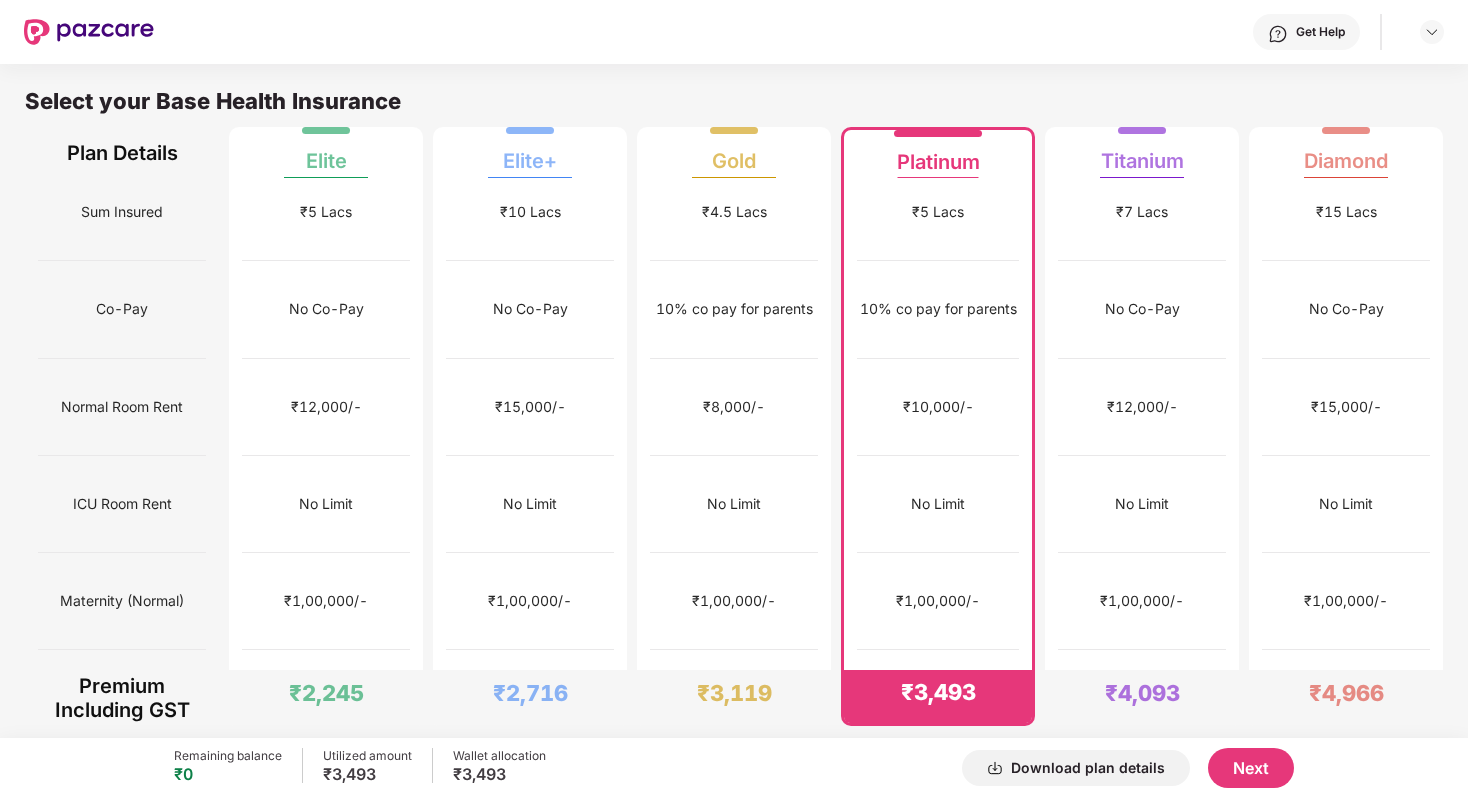 scroll, scrollTop: 0, scrollLeft: 0, axis: both 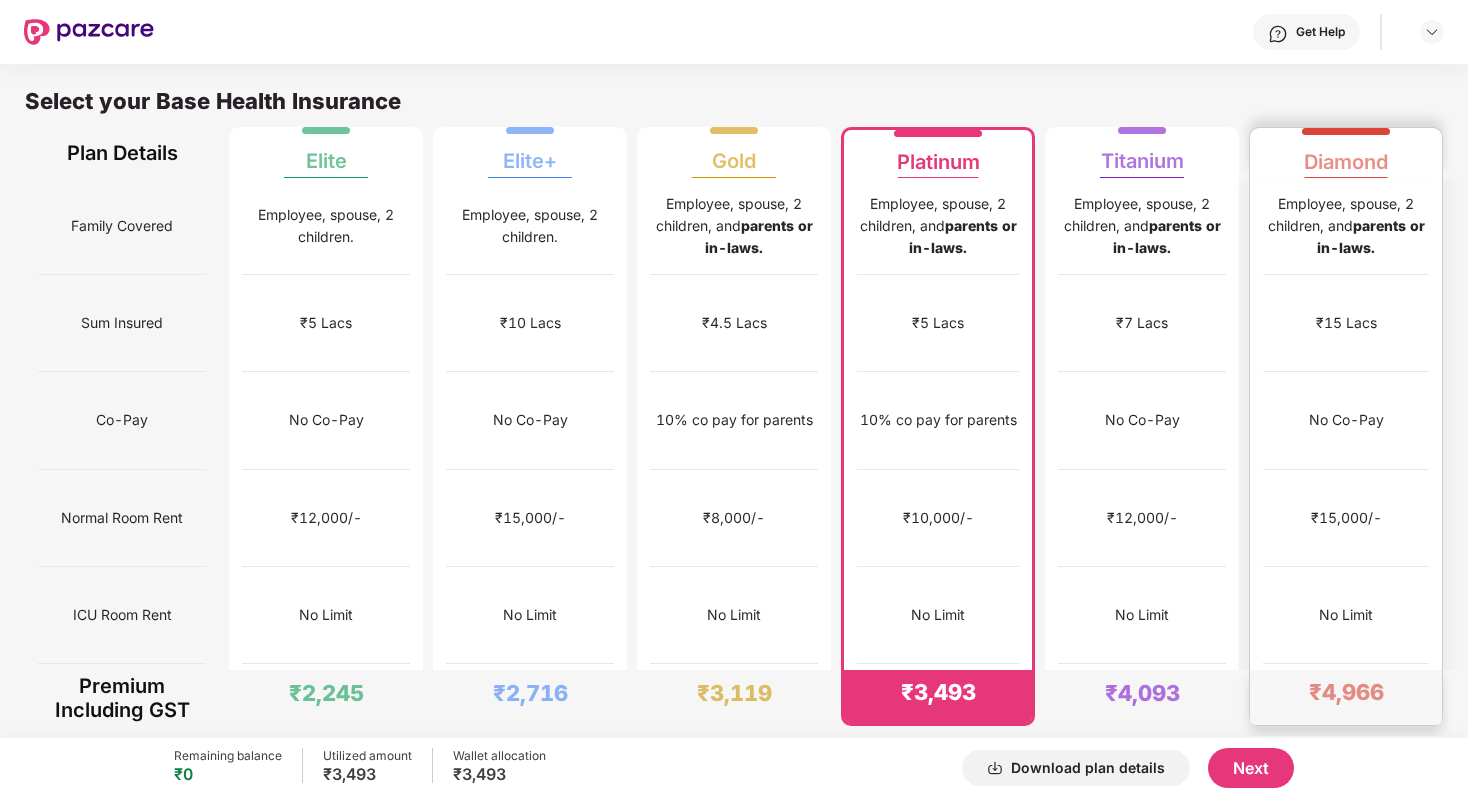 click on "Employee, spouse, 2 children, and  parents or in-laws." at bounding box center (1346, 226) 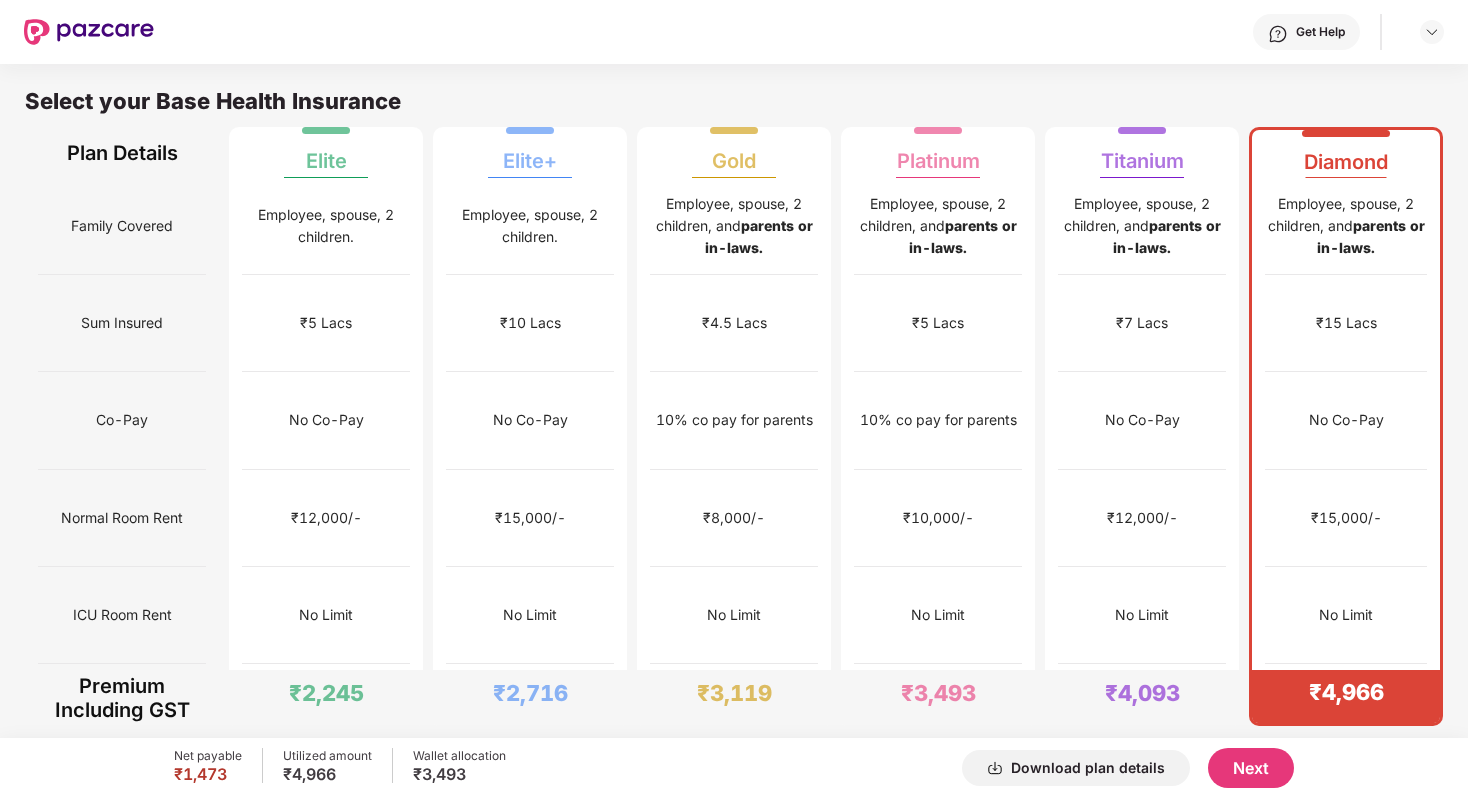 click on "Download plan details" at bounding box center [1088, 768] 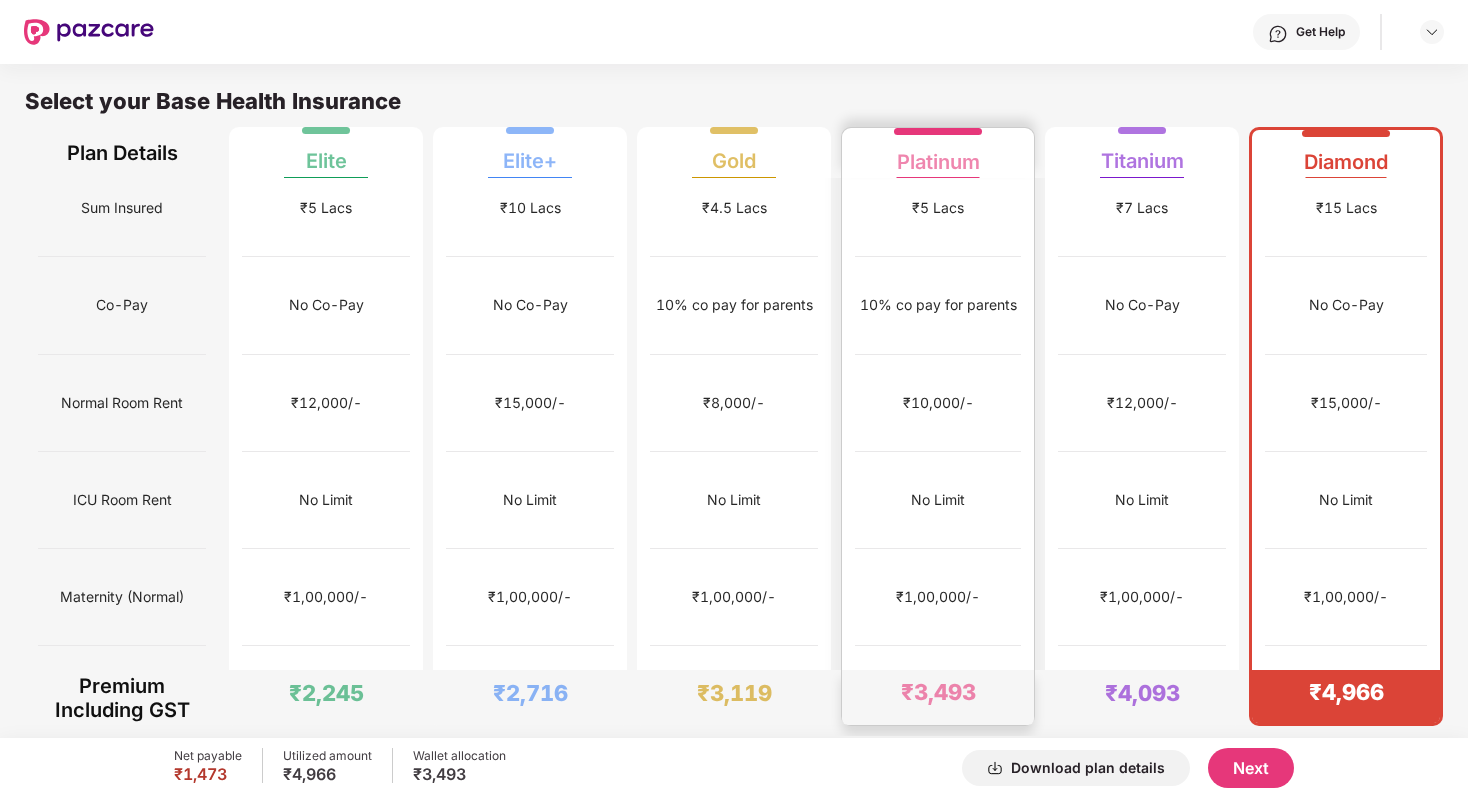 scroll, scrollTop: 116, scrollLeft: 0, axis: vertical 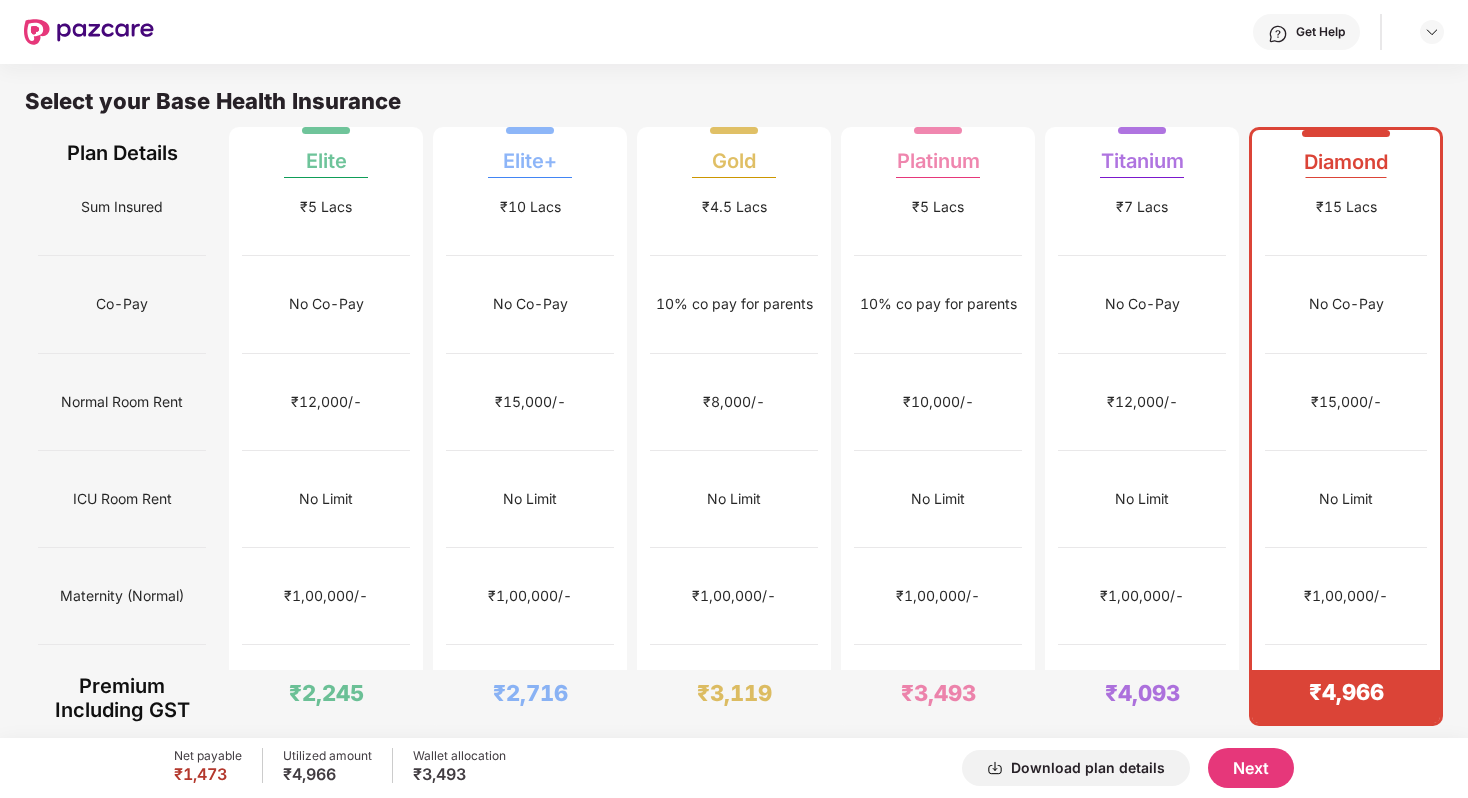 click on "Next" at bounding box center [1251, 768] 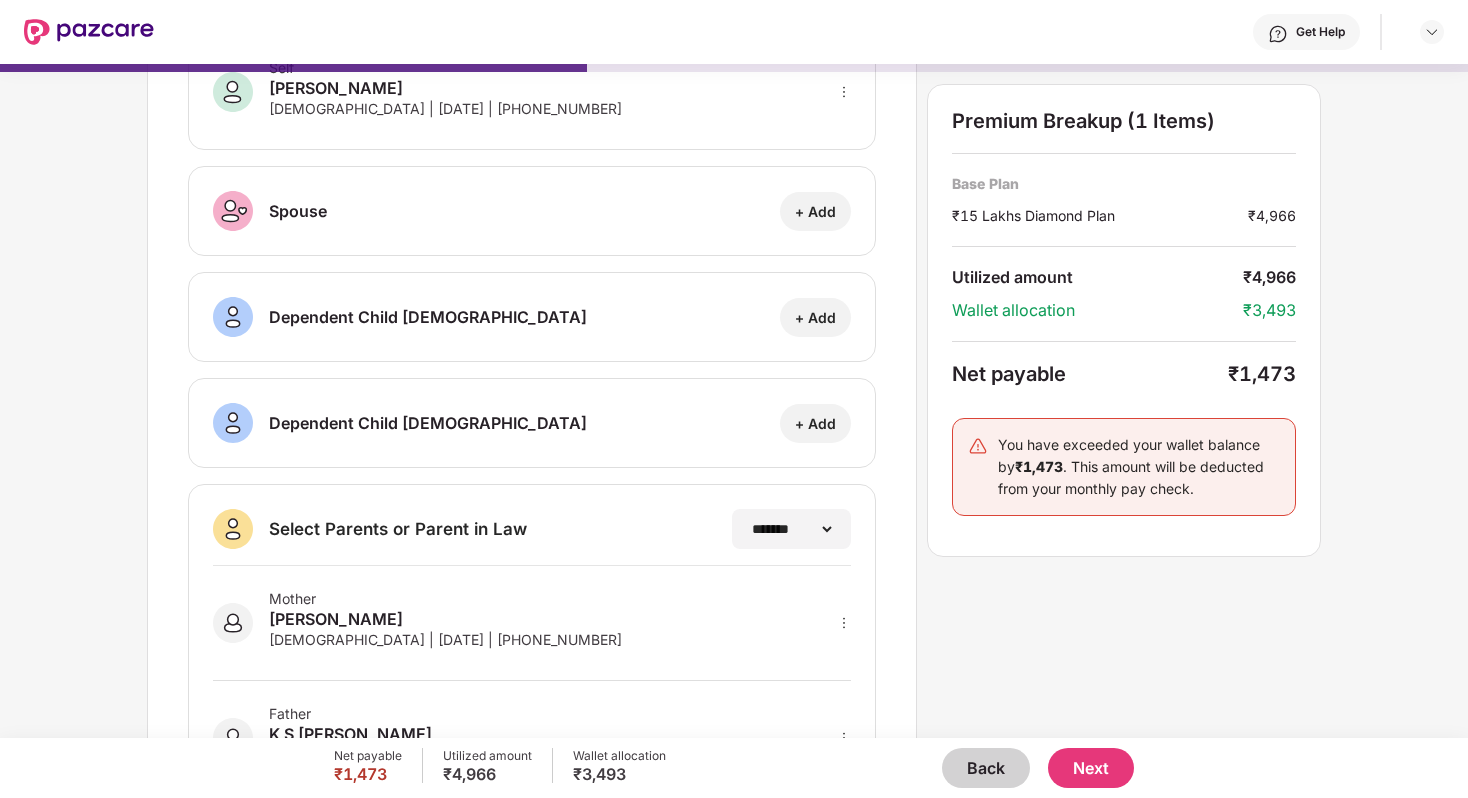 scroll, scrollTop: 241, scrollLeft: 0, axis: vertical 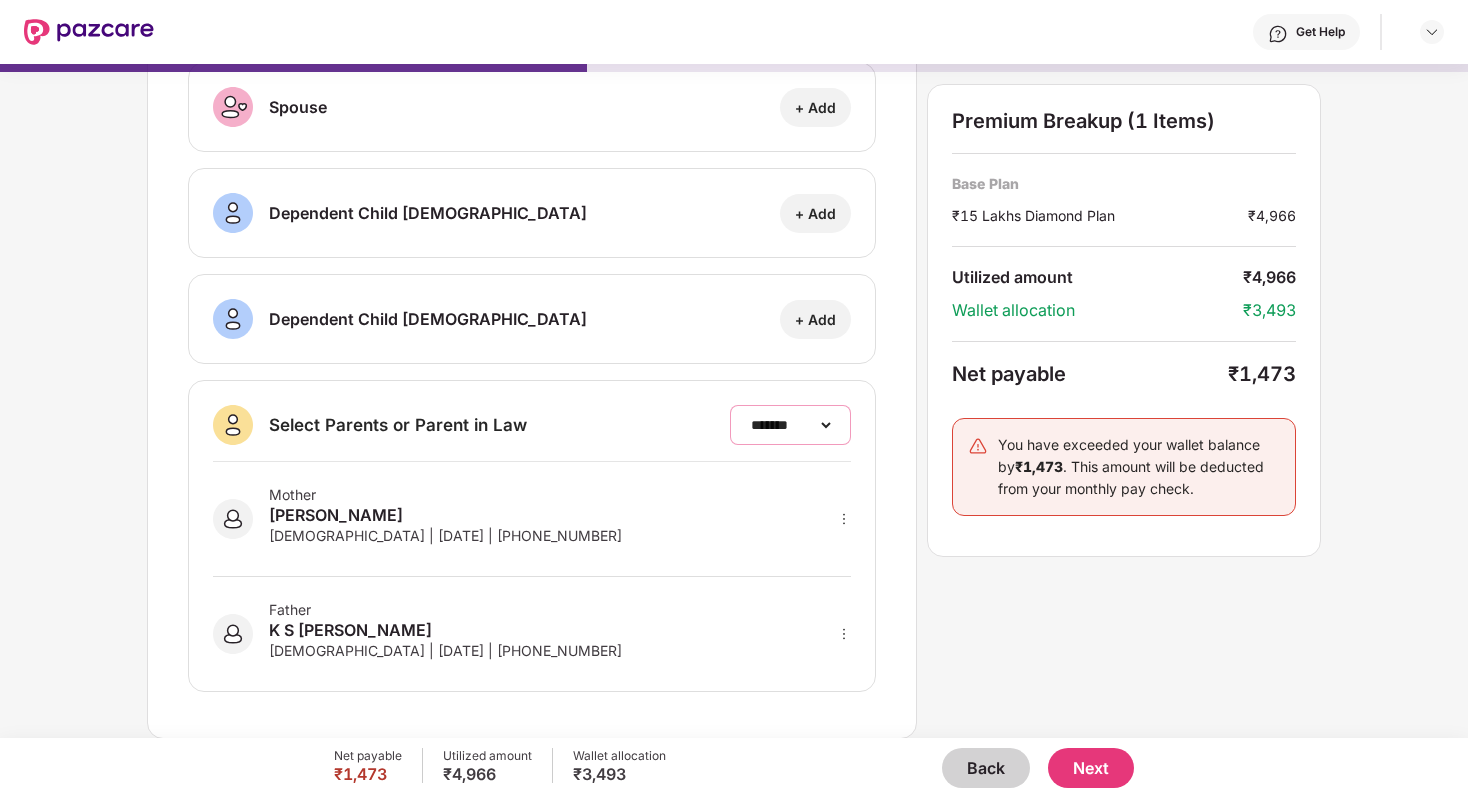 click on "**********" at bounding box center [790, 425] 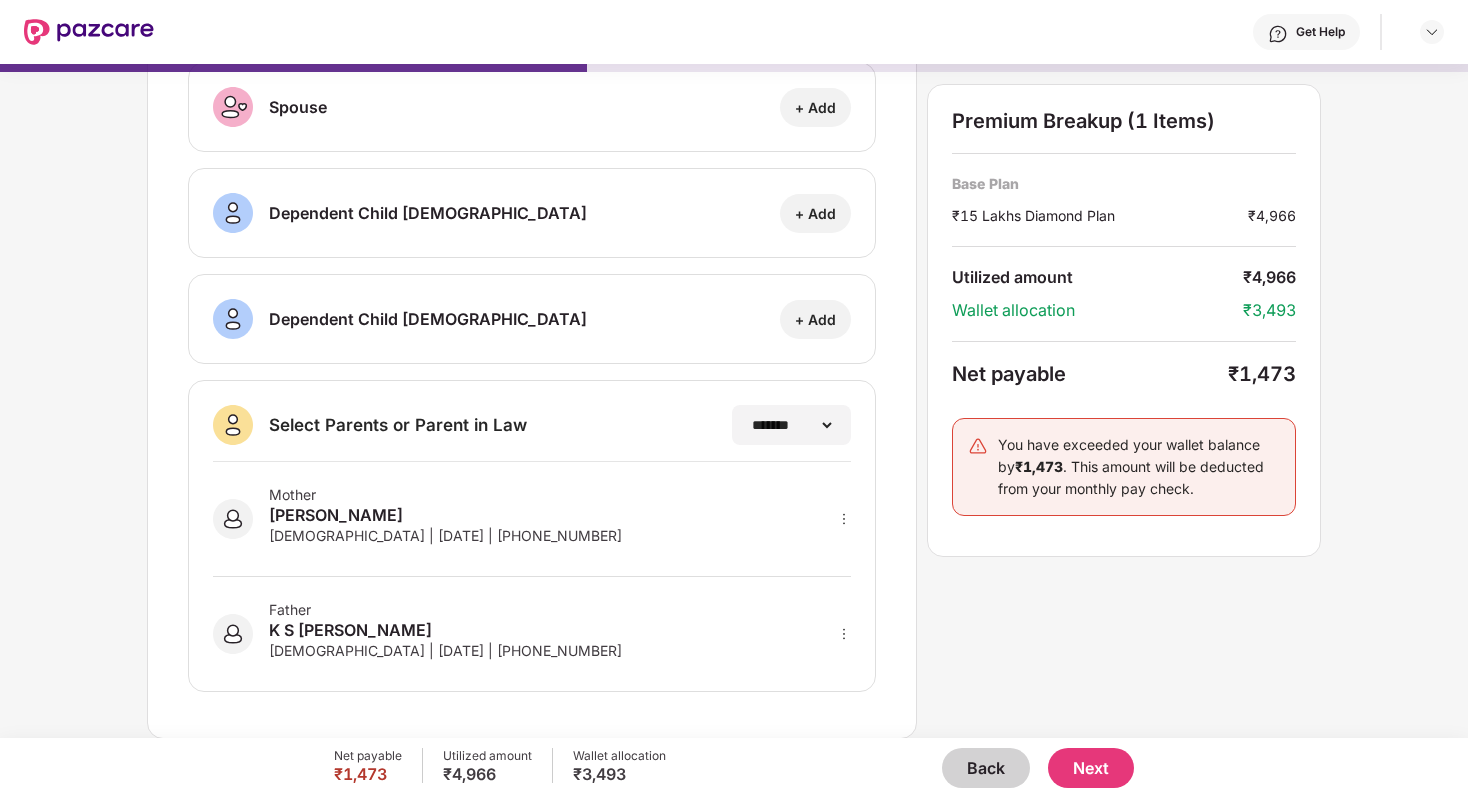 click on "Next" at bounding box center [1091, 768] 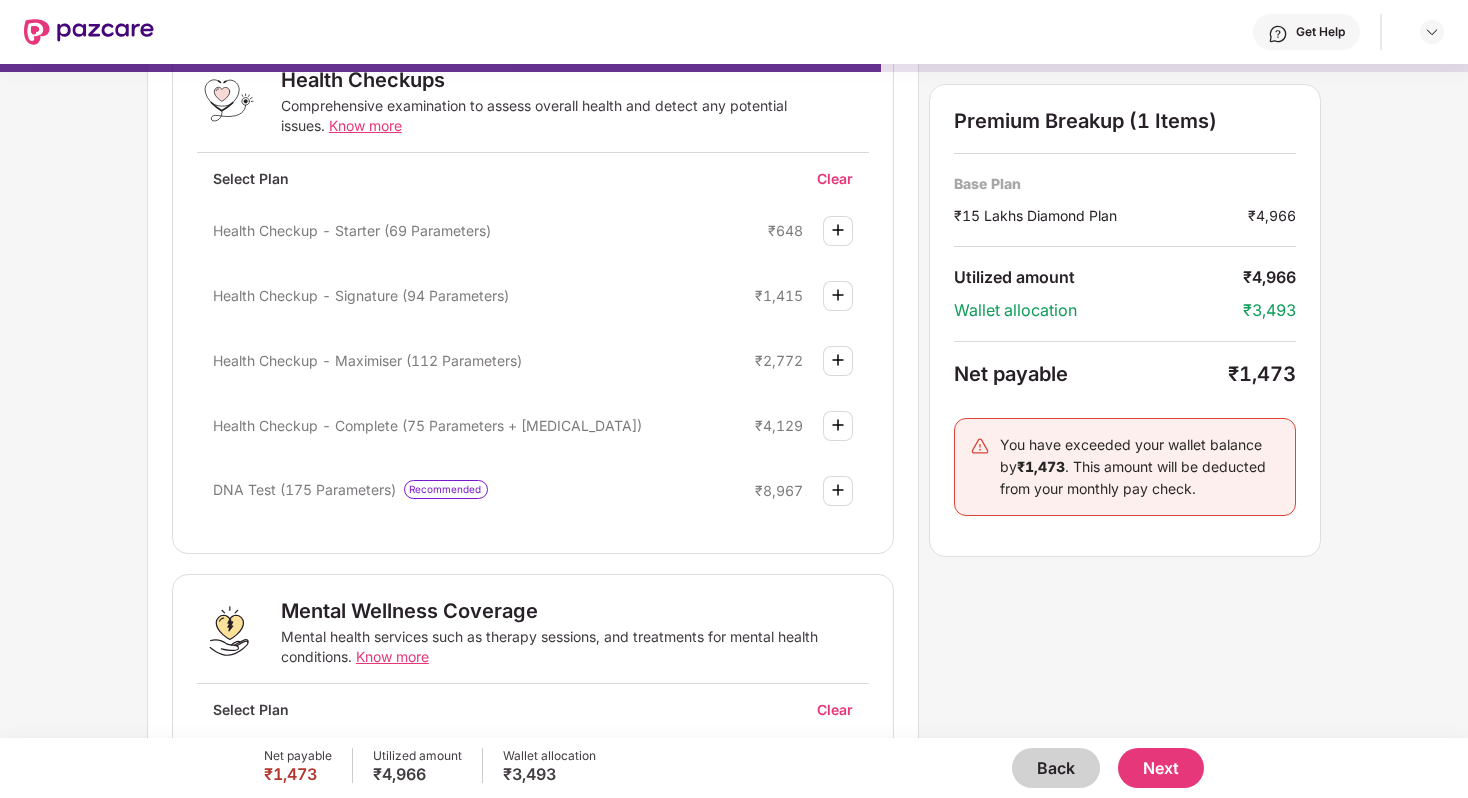 scroll, scrollTop: 350, scrollLeft: 0, axis: vertical 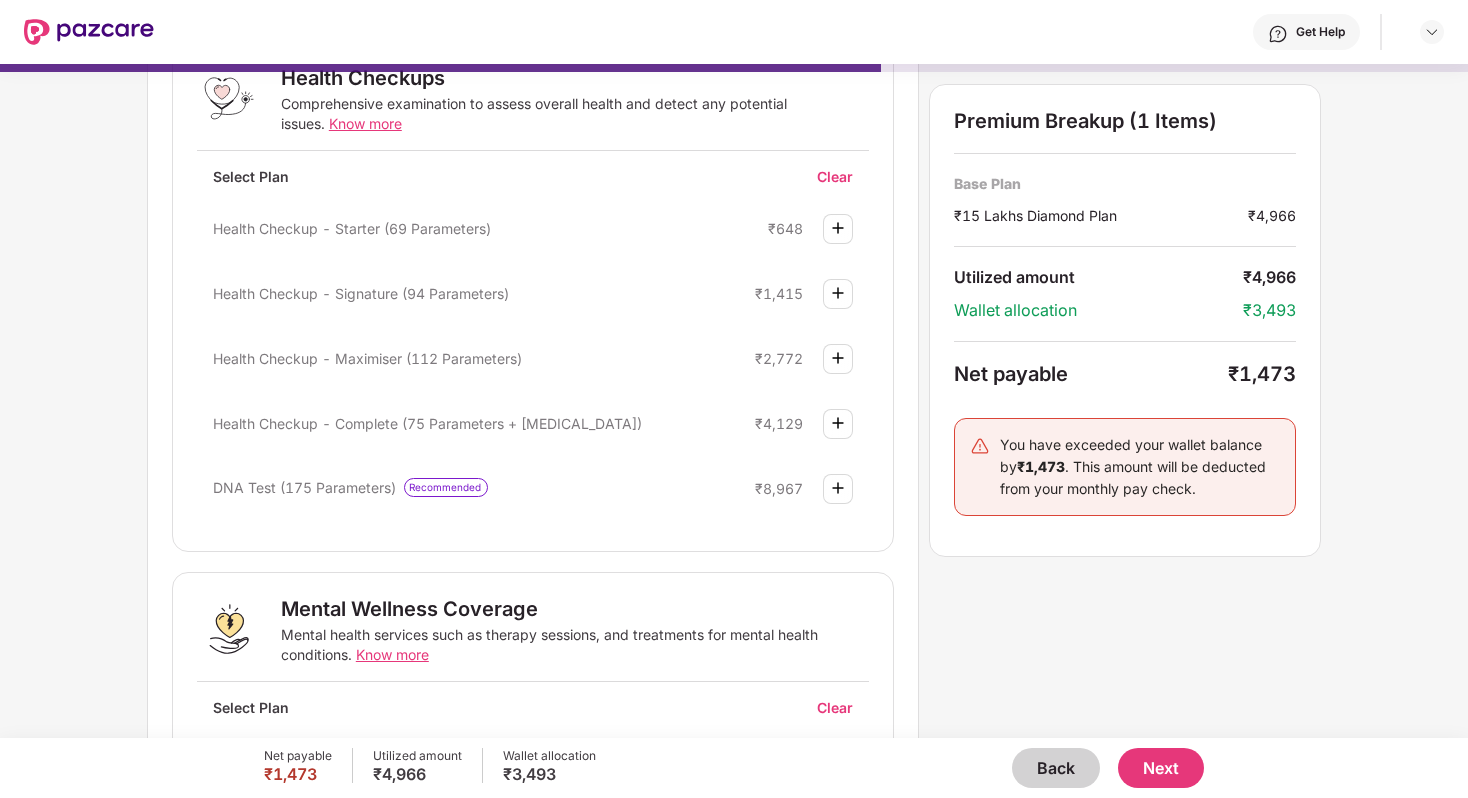 click on "Health Checkup - Complete (75 Parameters + Radiology)" at bounding box center [427, 423] 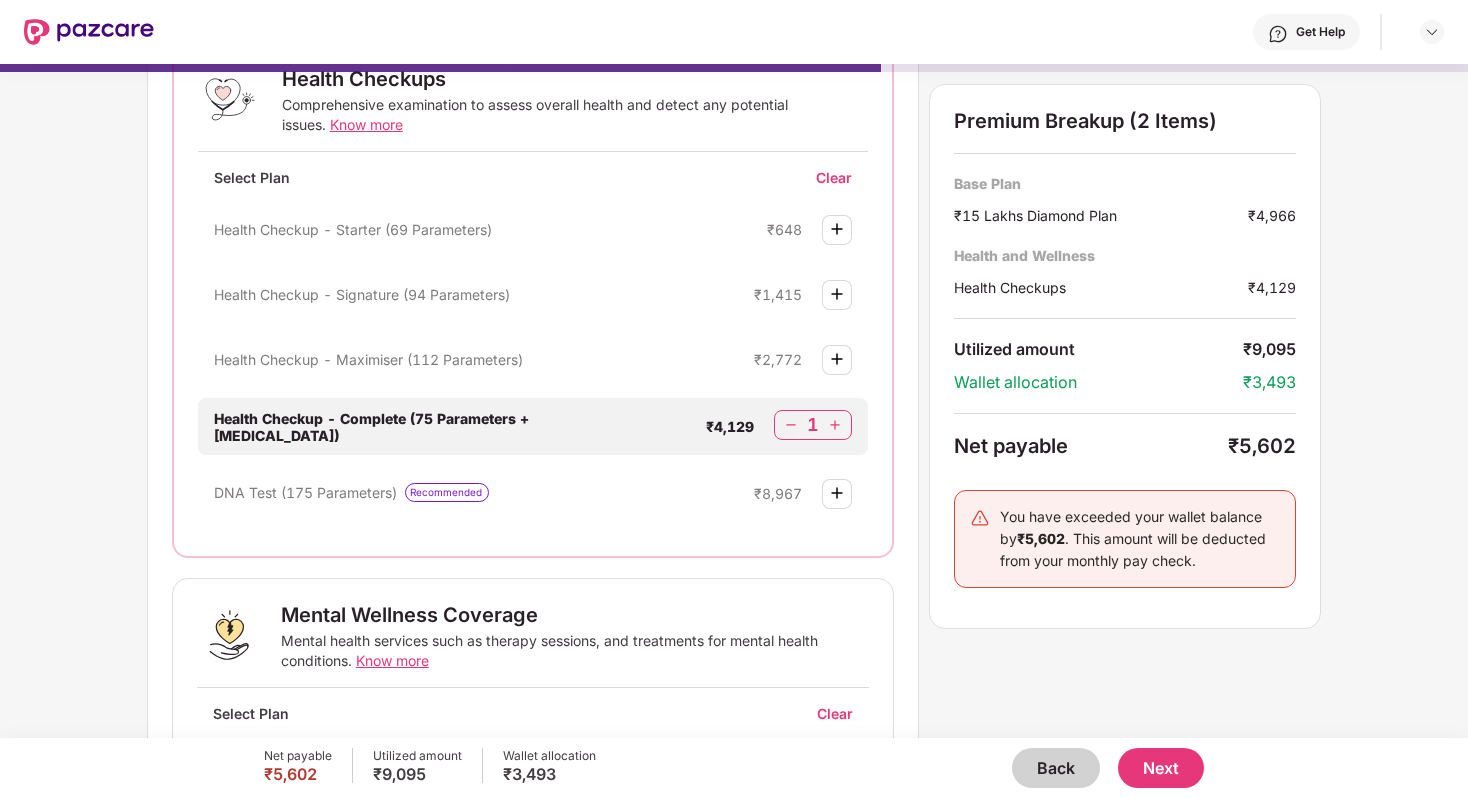 scroll, scrollTop: 351, scrollLeft: 0, axis: vertical 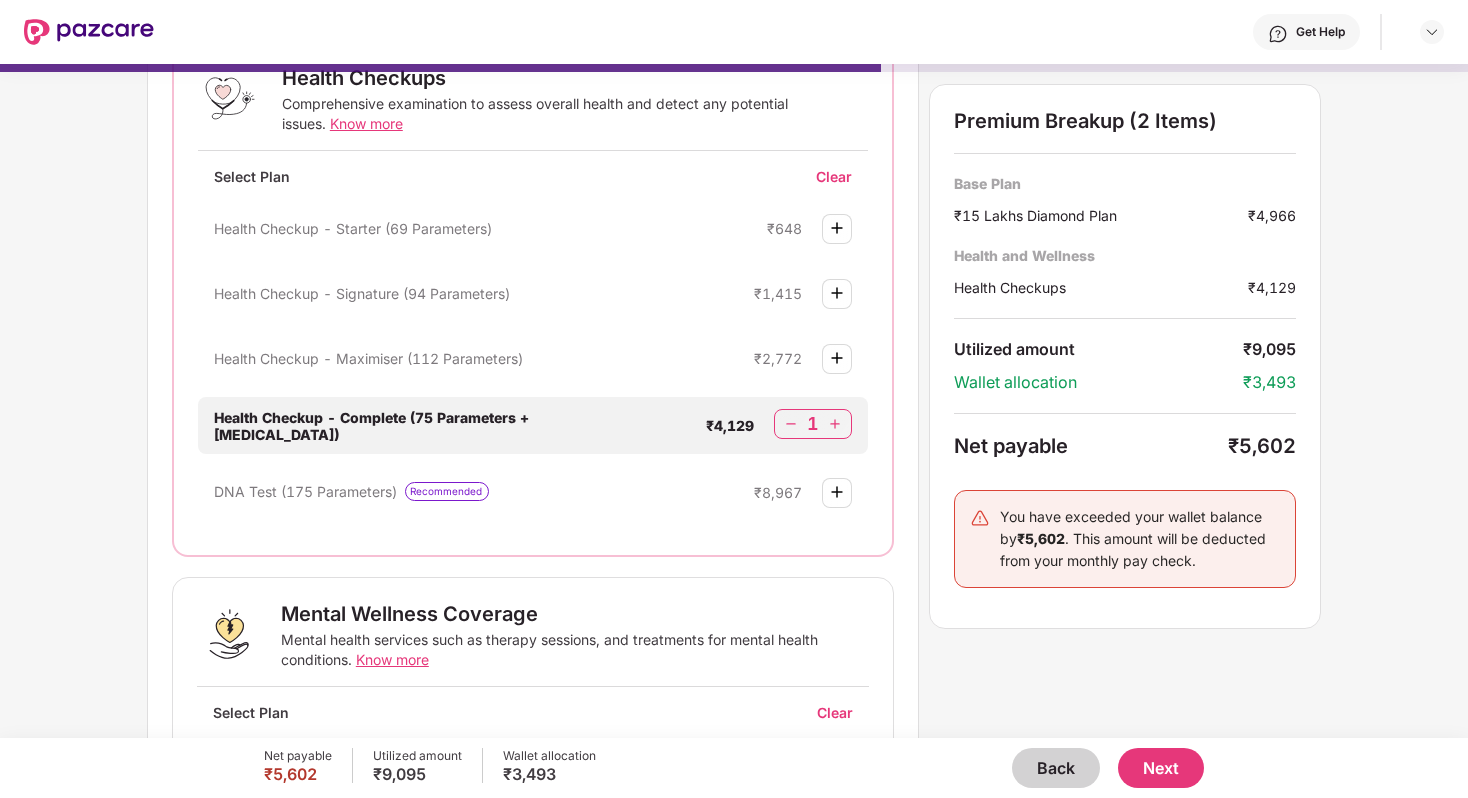 click on "Health Checkup - Complete (75 Parameters + Radiology)" at bounding box center [371, 426] 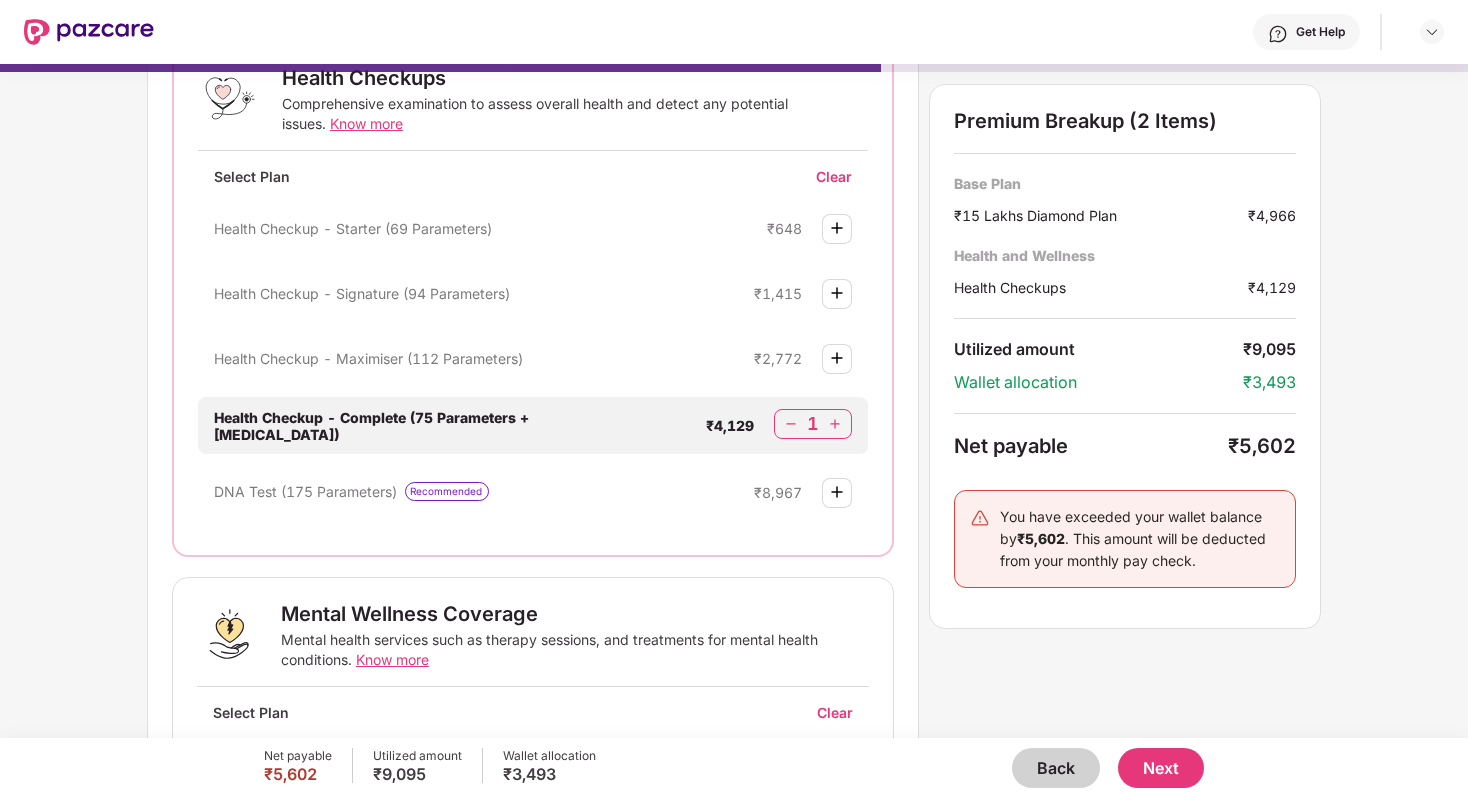 click at bounding box center (791, 424) 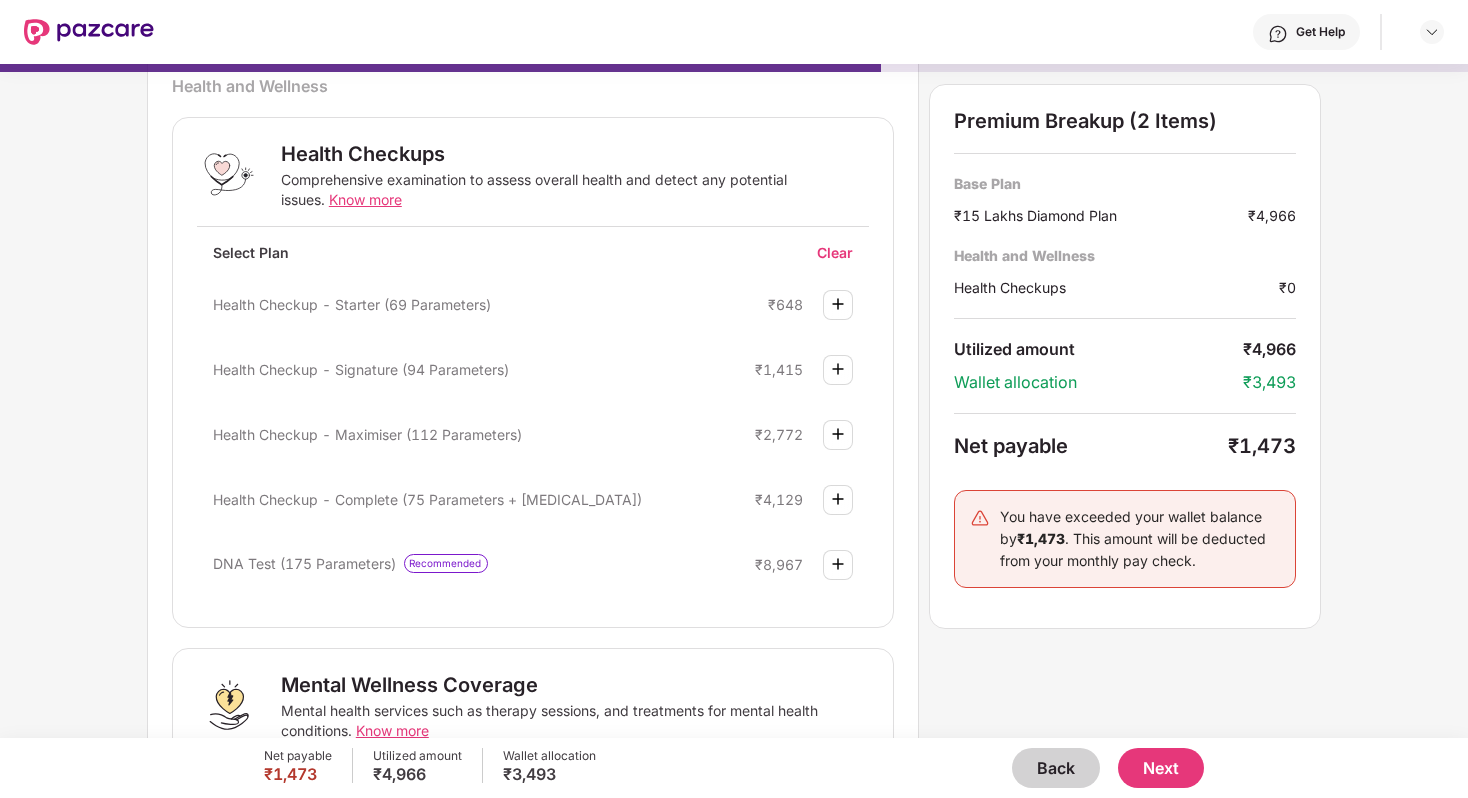 scroll, scrollTop: 240, scrollLeft: 0, axis: vertical 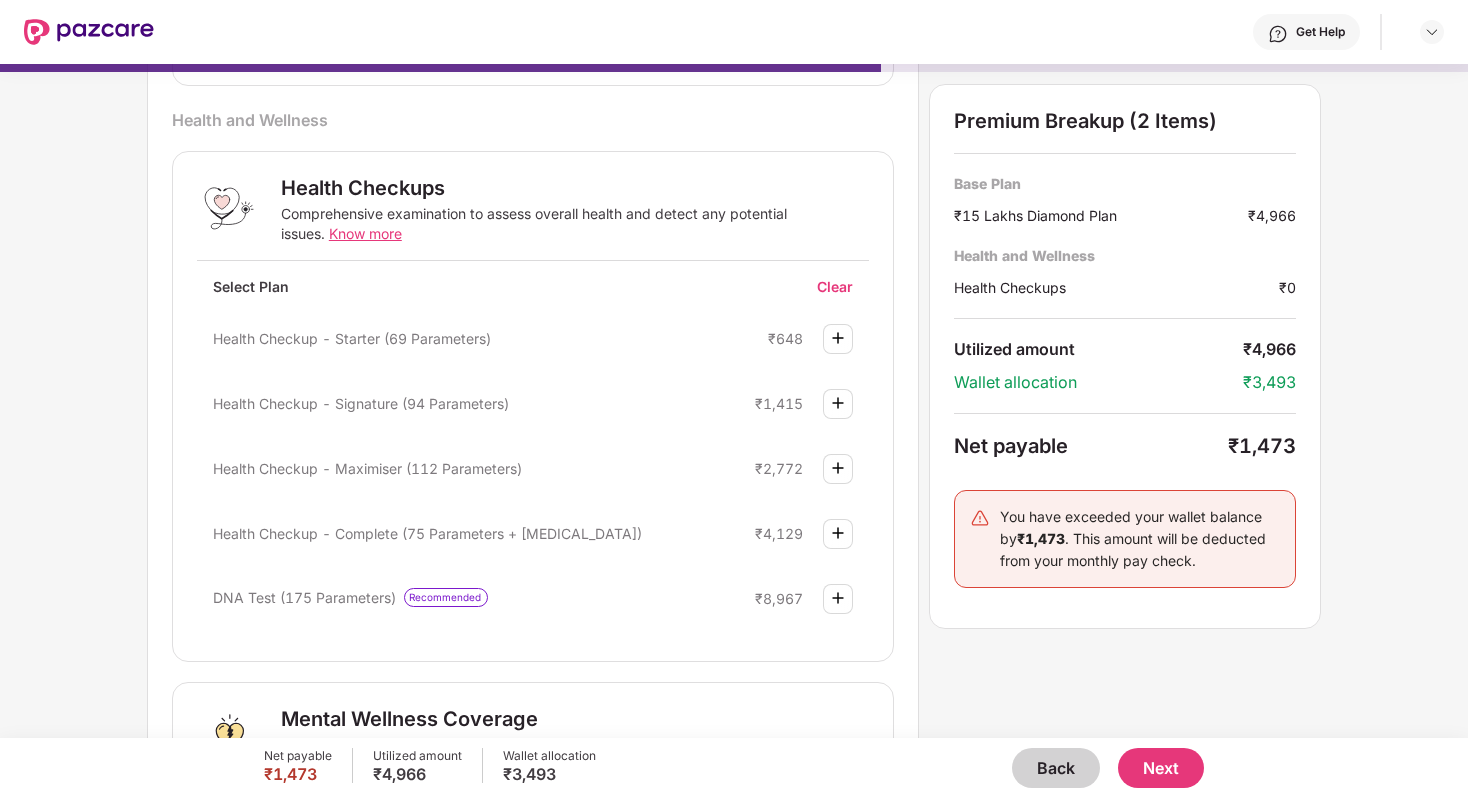 click on "Know more" at bounding box center [365, 233] 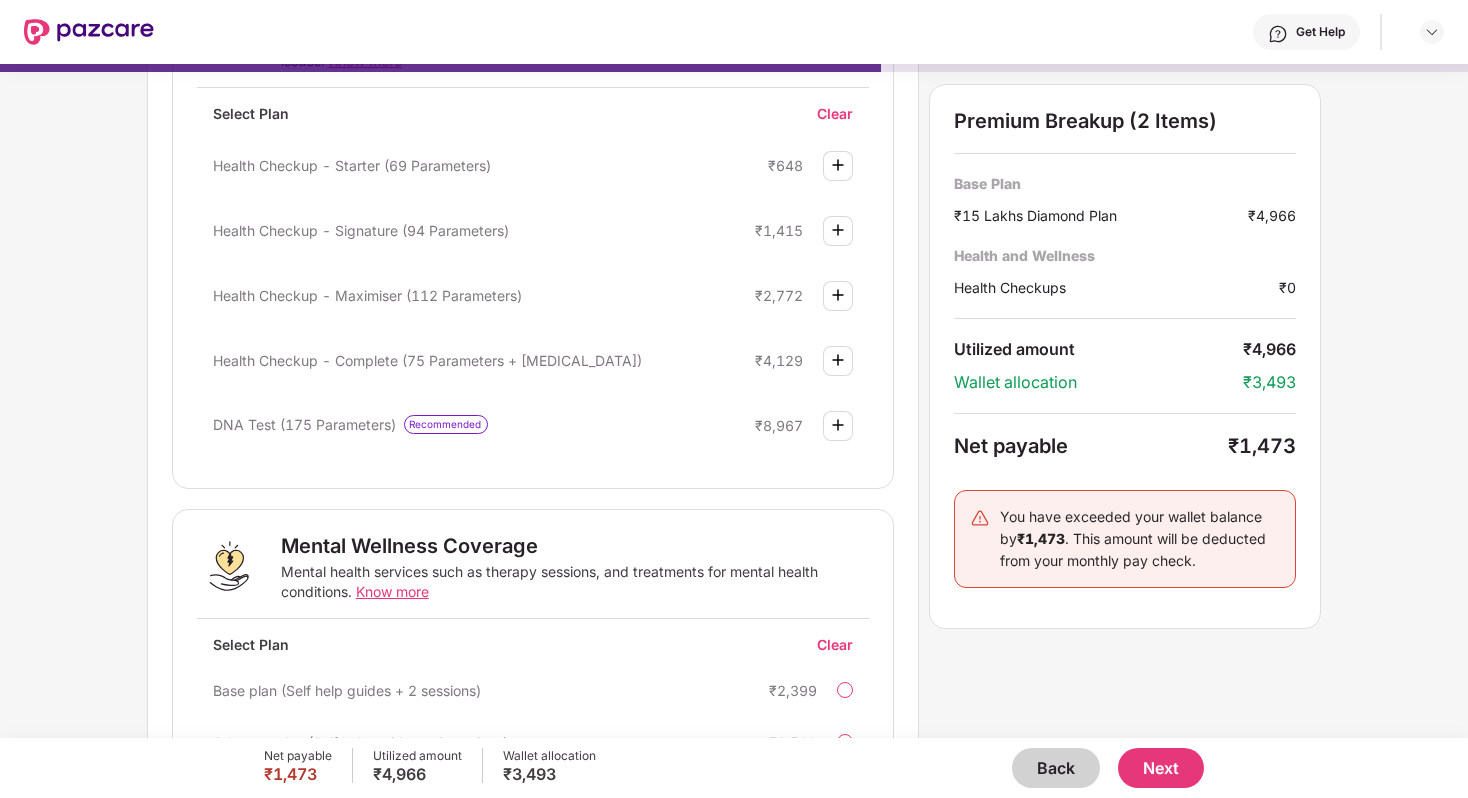 scroll, scrollTop: 414, scrollLeft: 0, axis: vertical 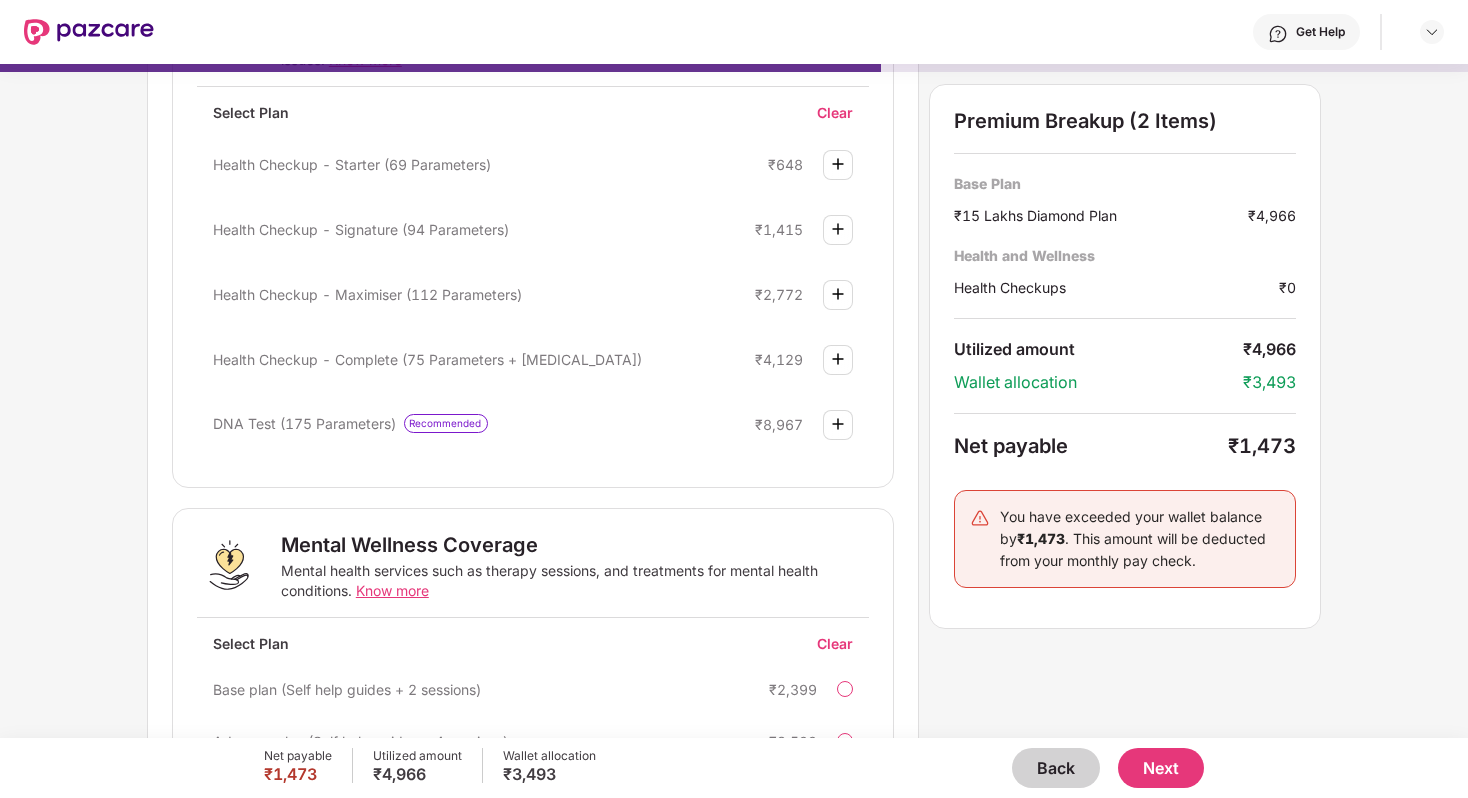 click at bounding box center [838, 424] 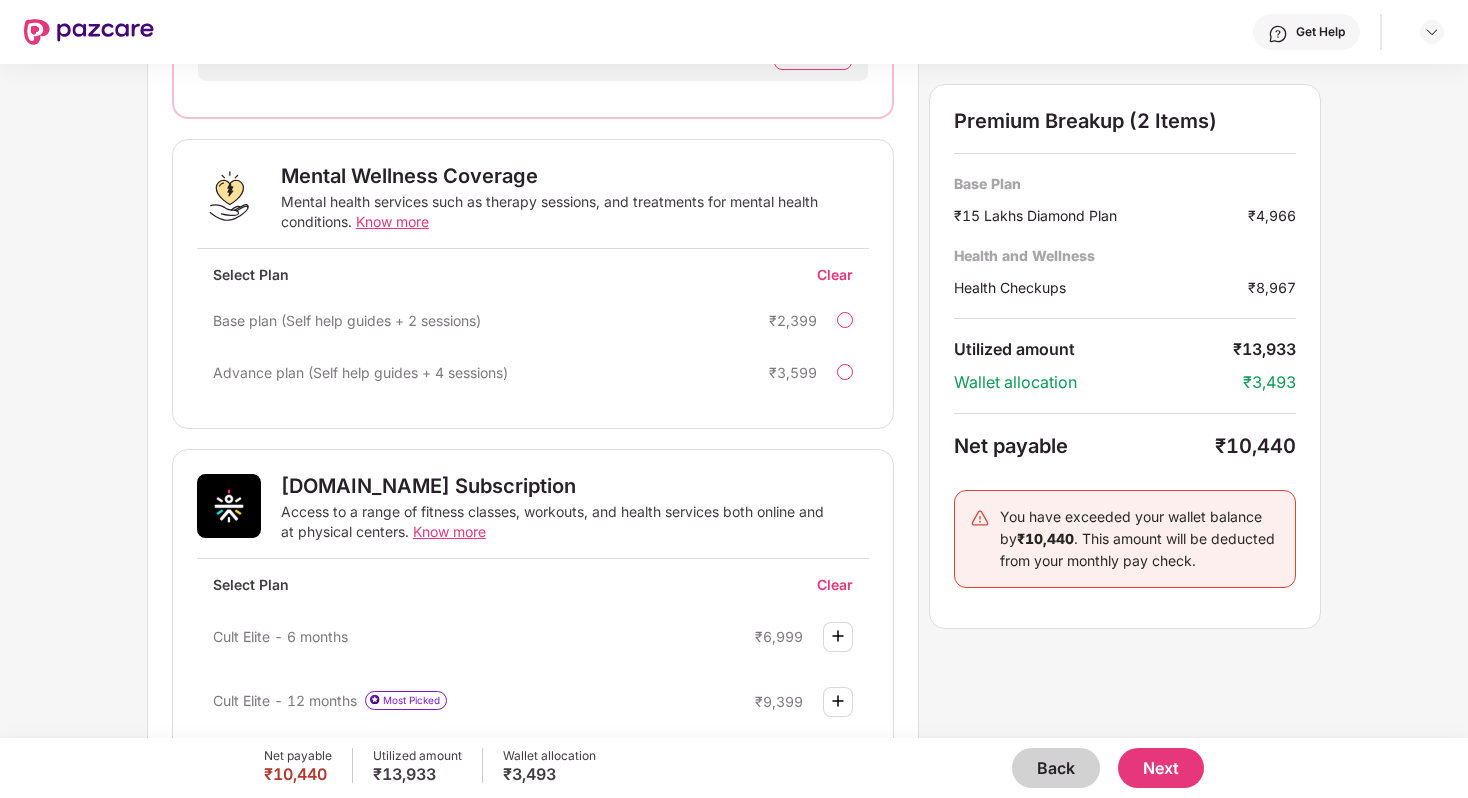 scroll, scrollTop: 786, scrollLeft: 0, axis: vertical 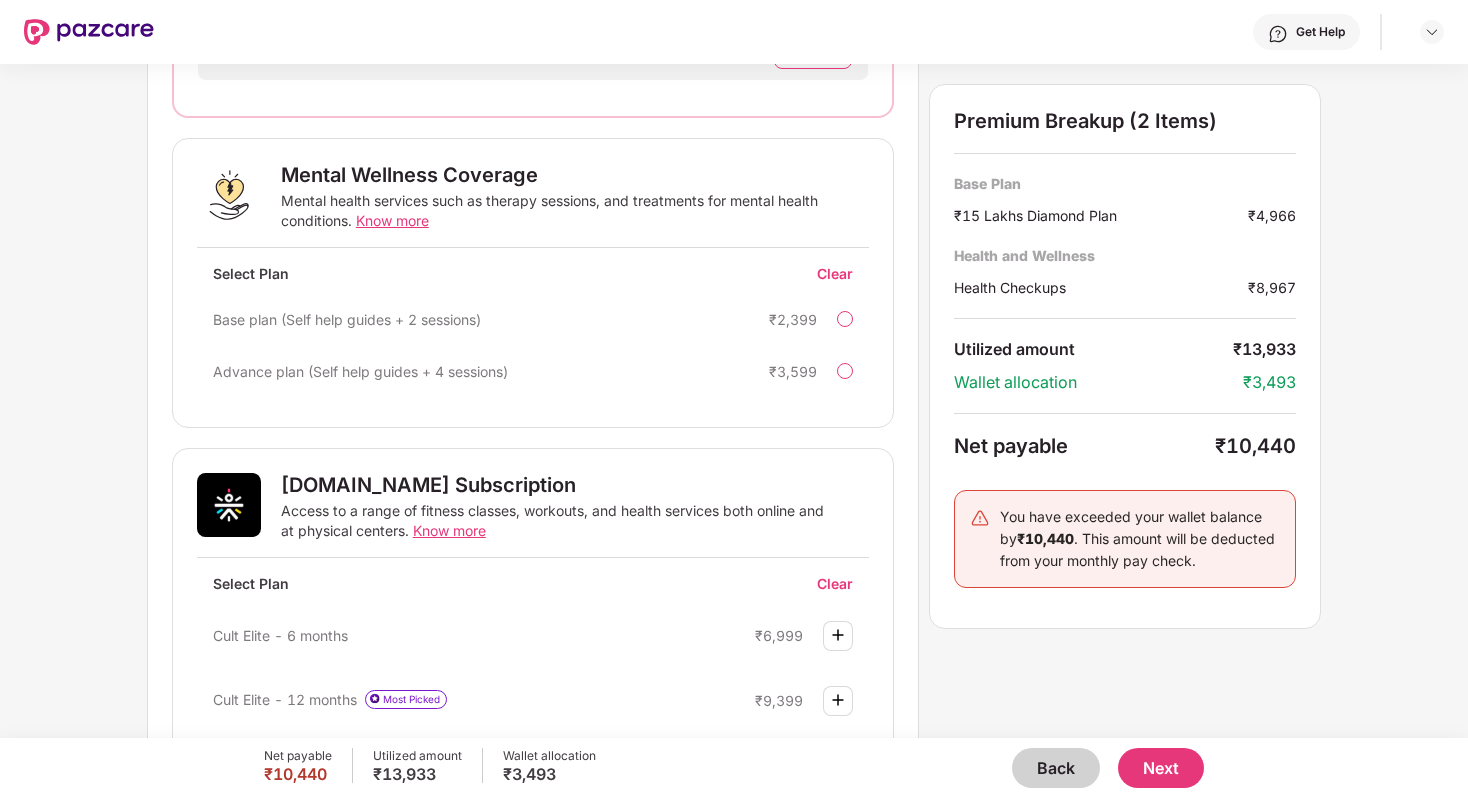 click on "Base plan (Self help guides + 2 sessions)" at bounding box center (347, 319) 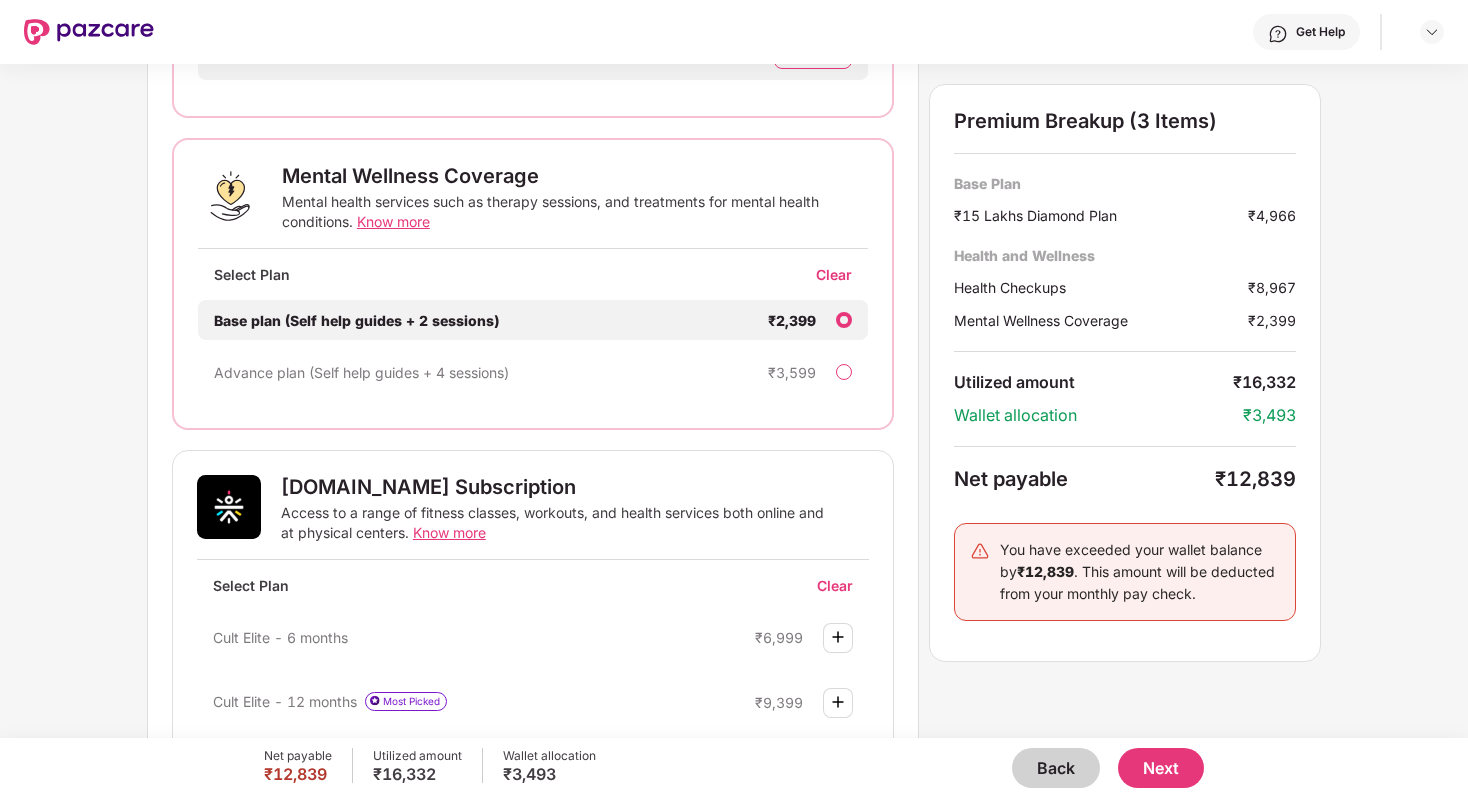 click on "Base plan (Self help guides + 2 sessions)" at bounding box center (356, 320) 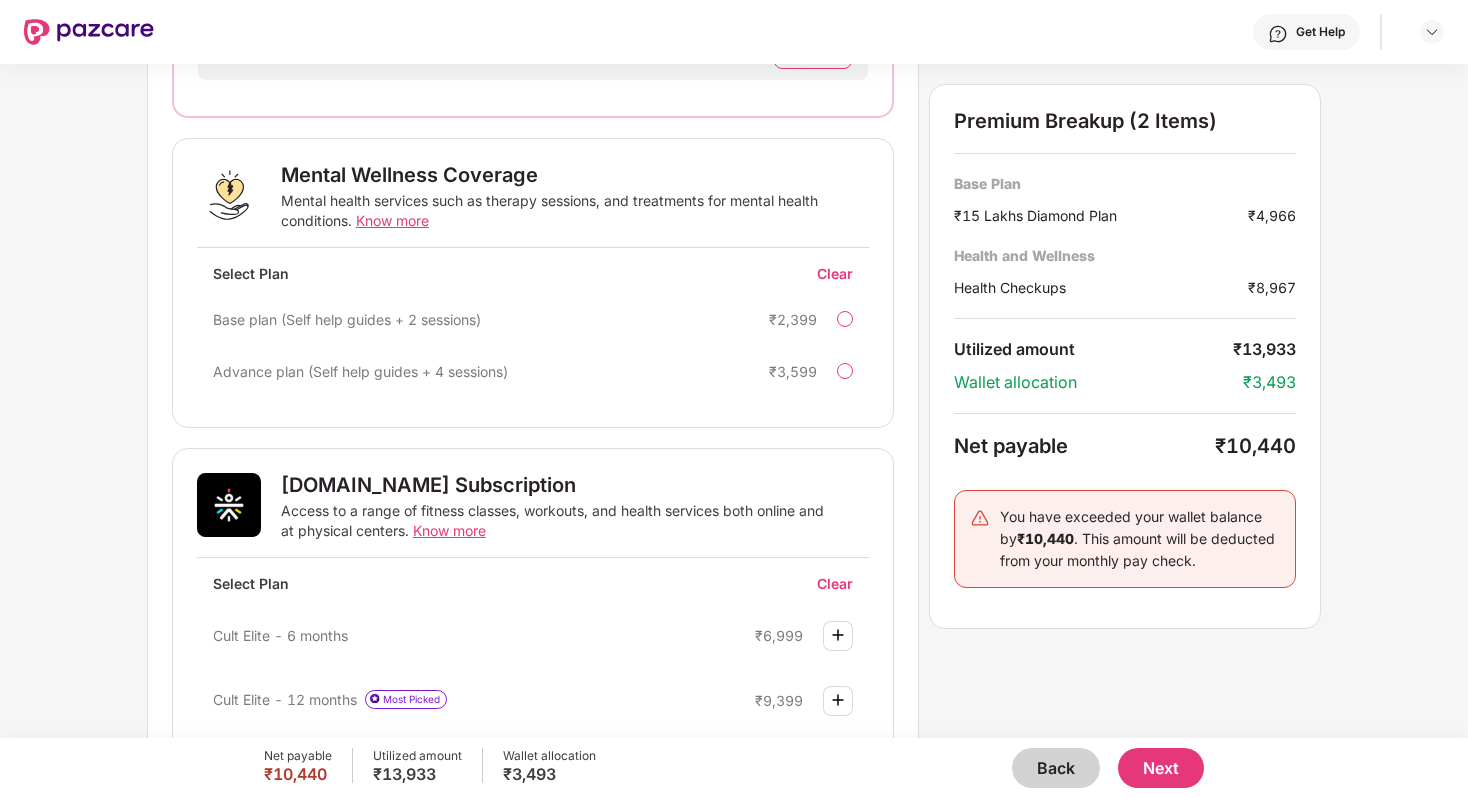 click on "Know more" at bounding box center [392, 220] 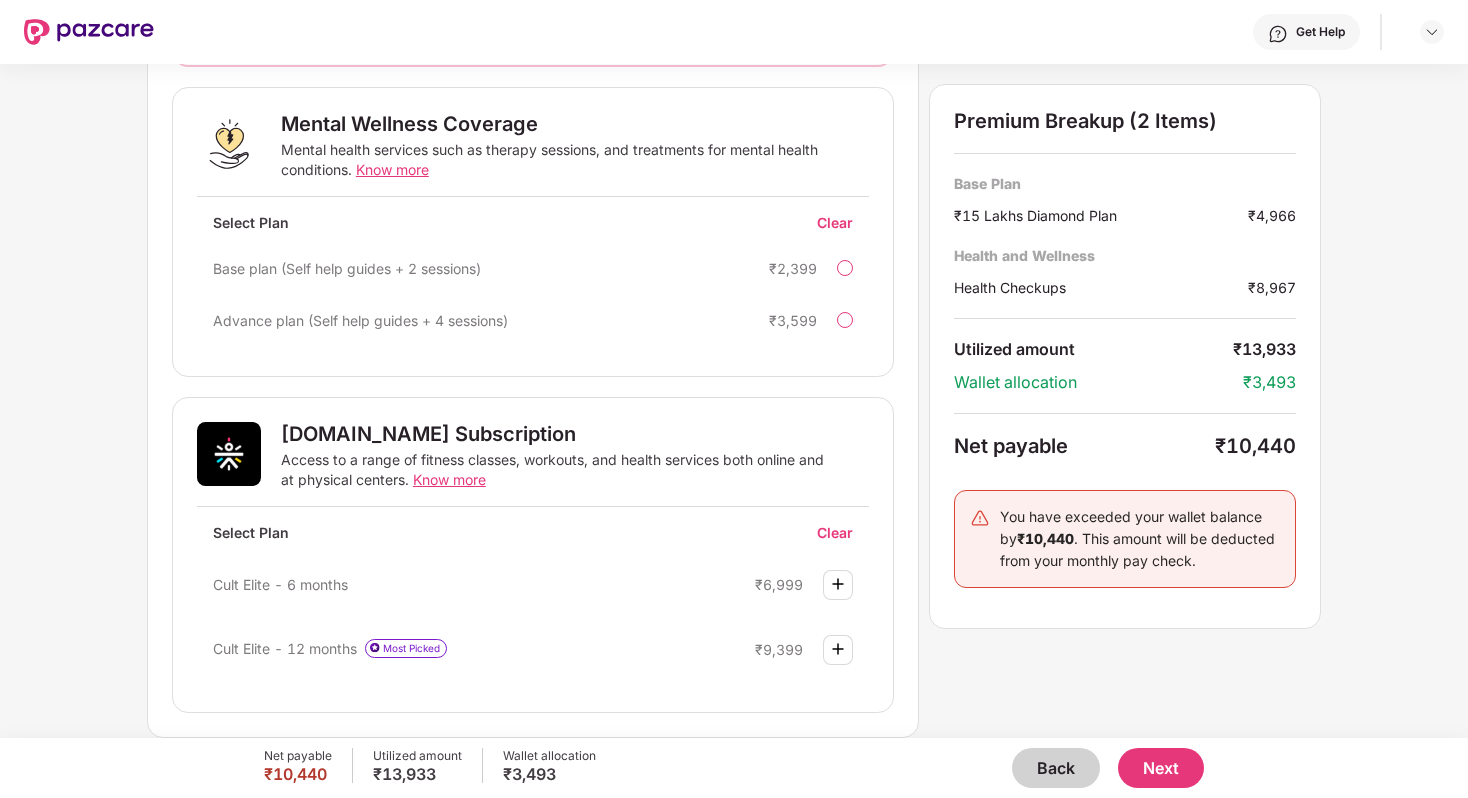 click on "Know more" at bounding box center [449, 479] 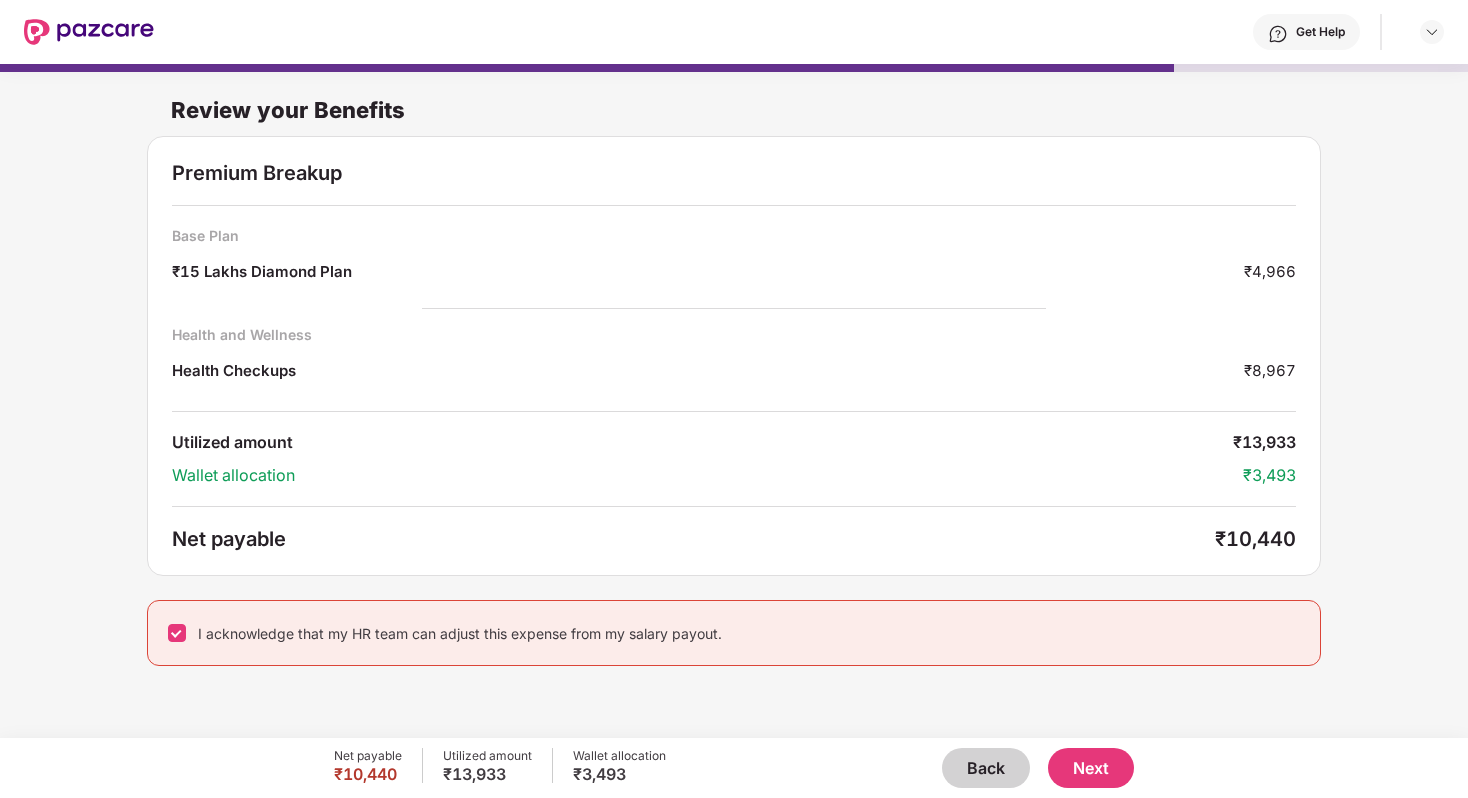 click on "Next" at bounding box center [1091, 768] 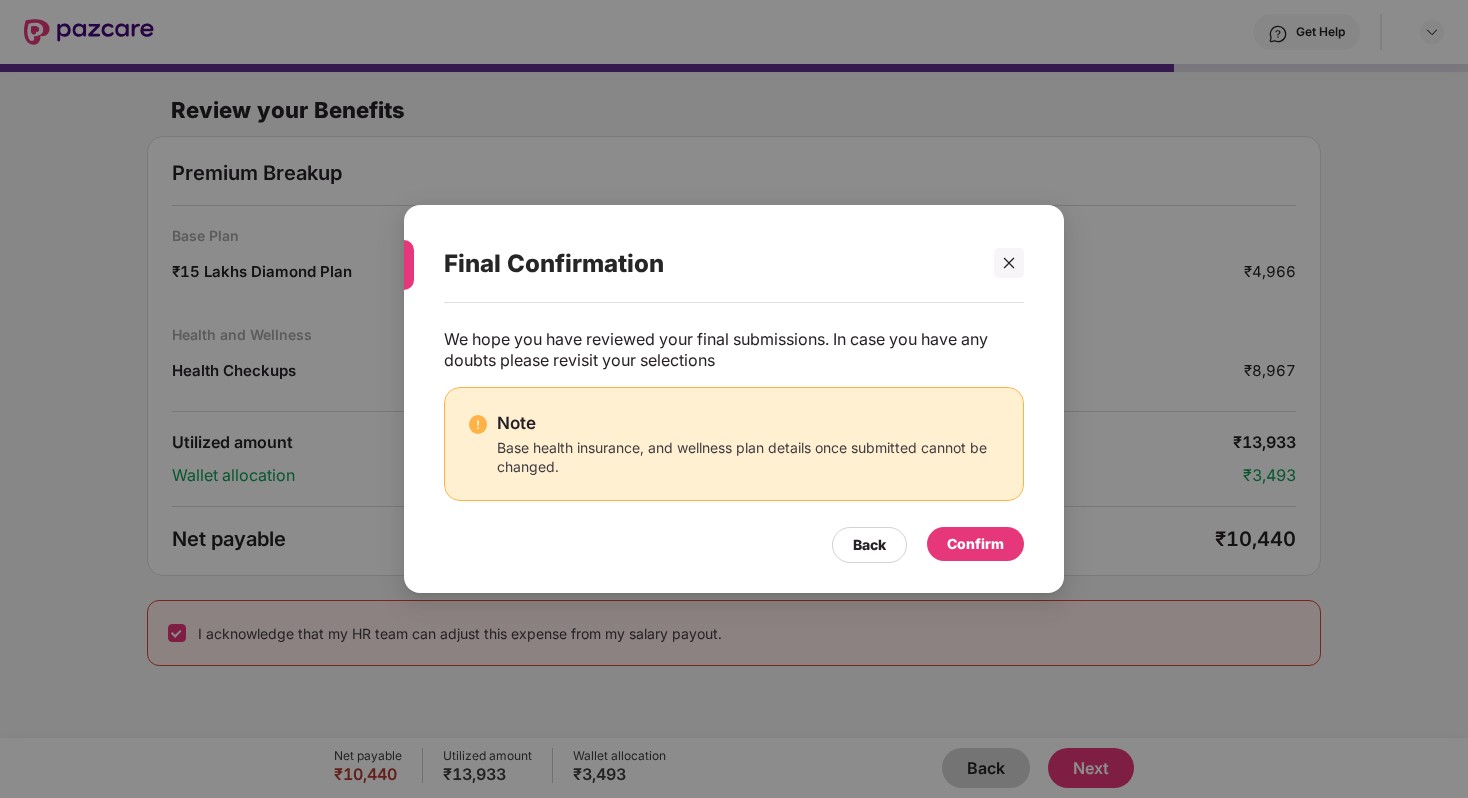 click on "Confirm" at bounding box center (975, 544) 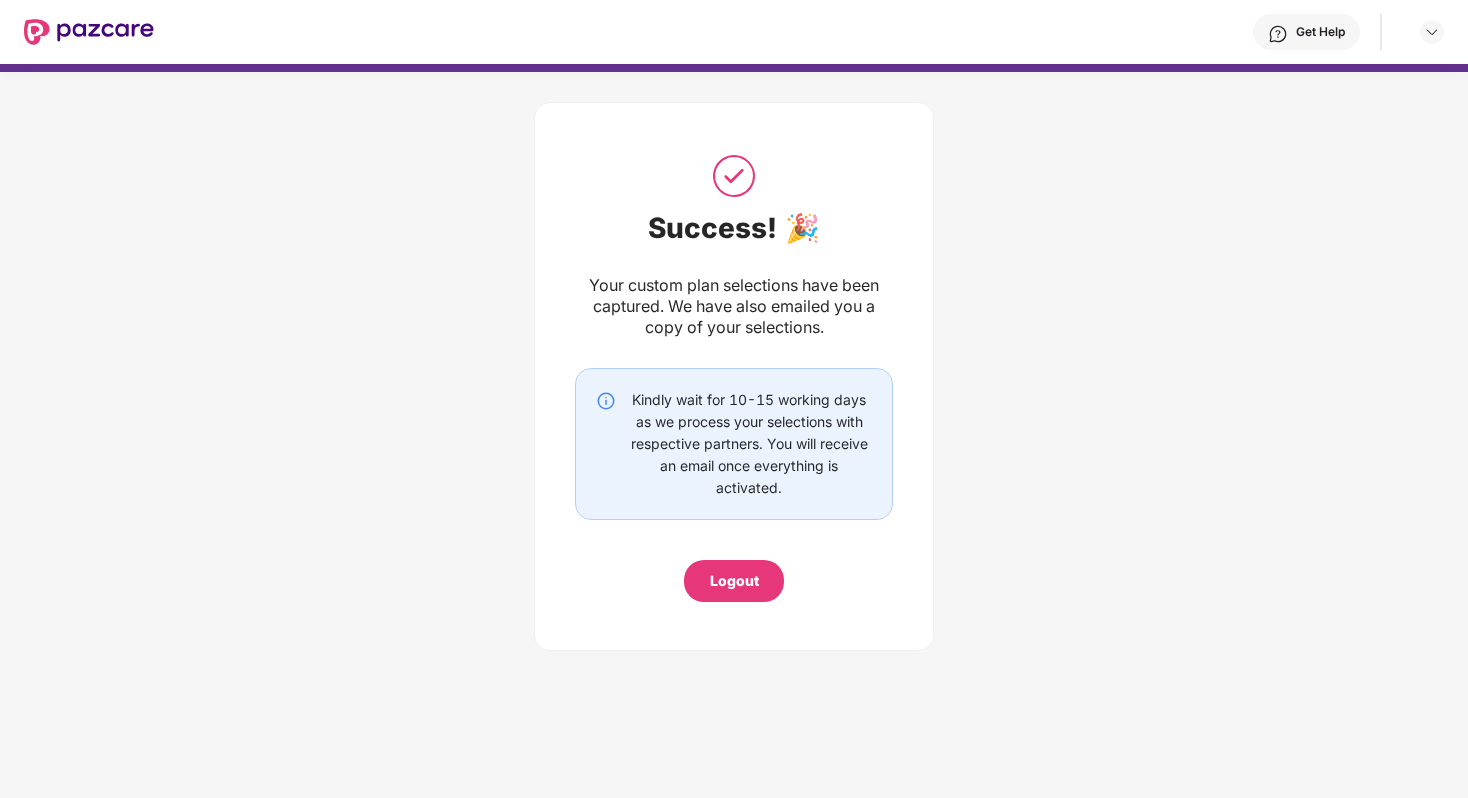 click on "Logout" at bounding box center (734, 581) 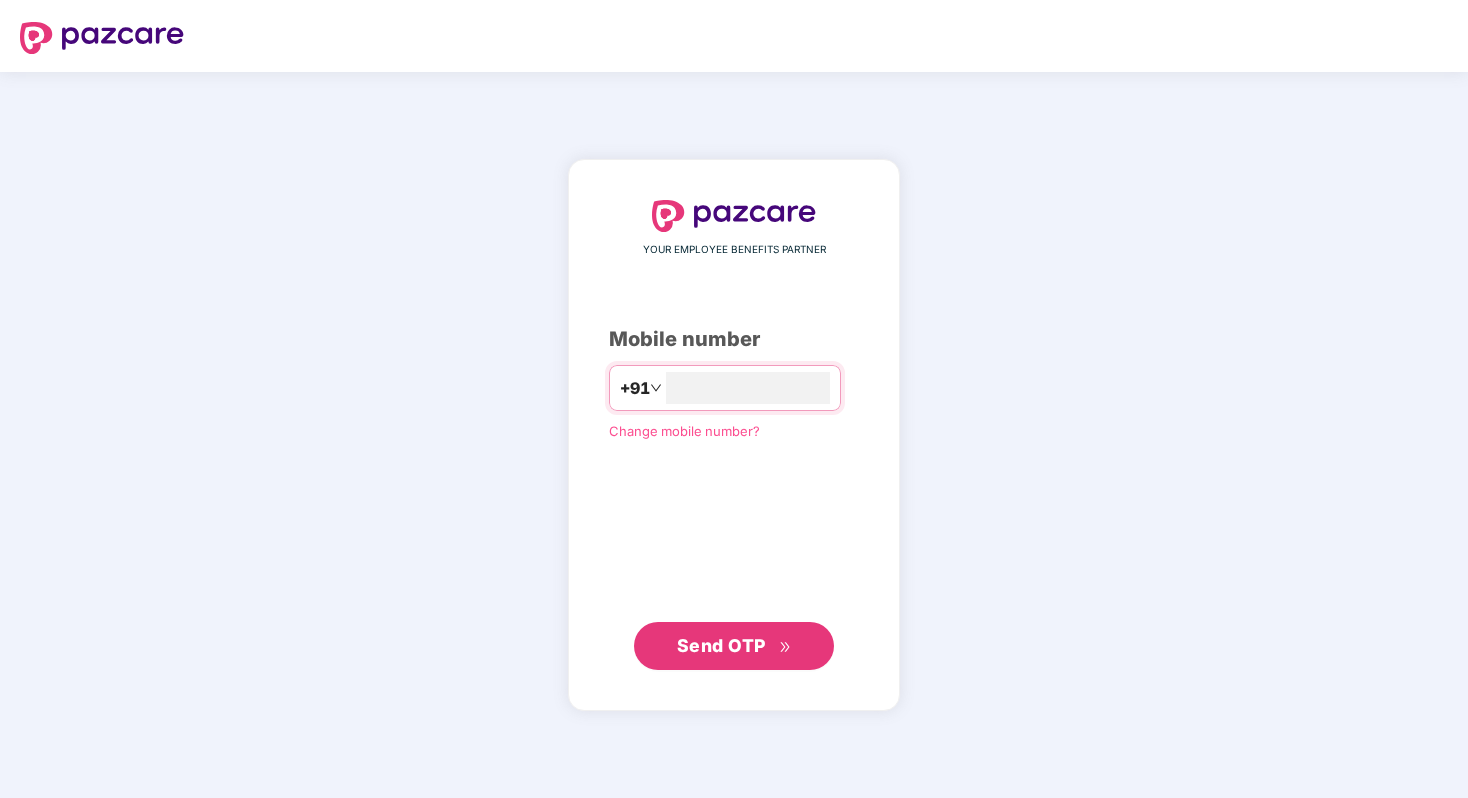 type on "**********" 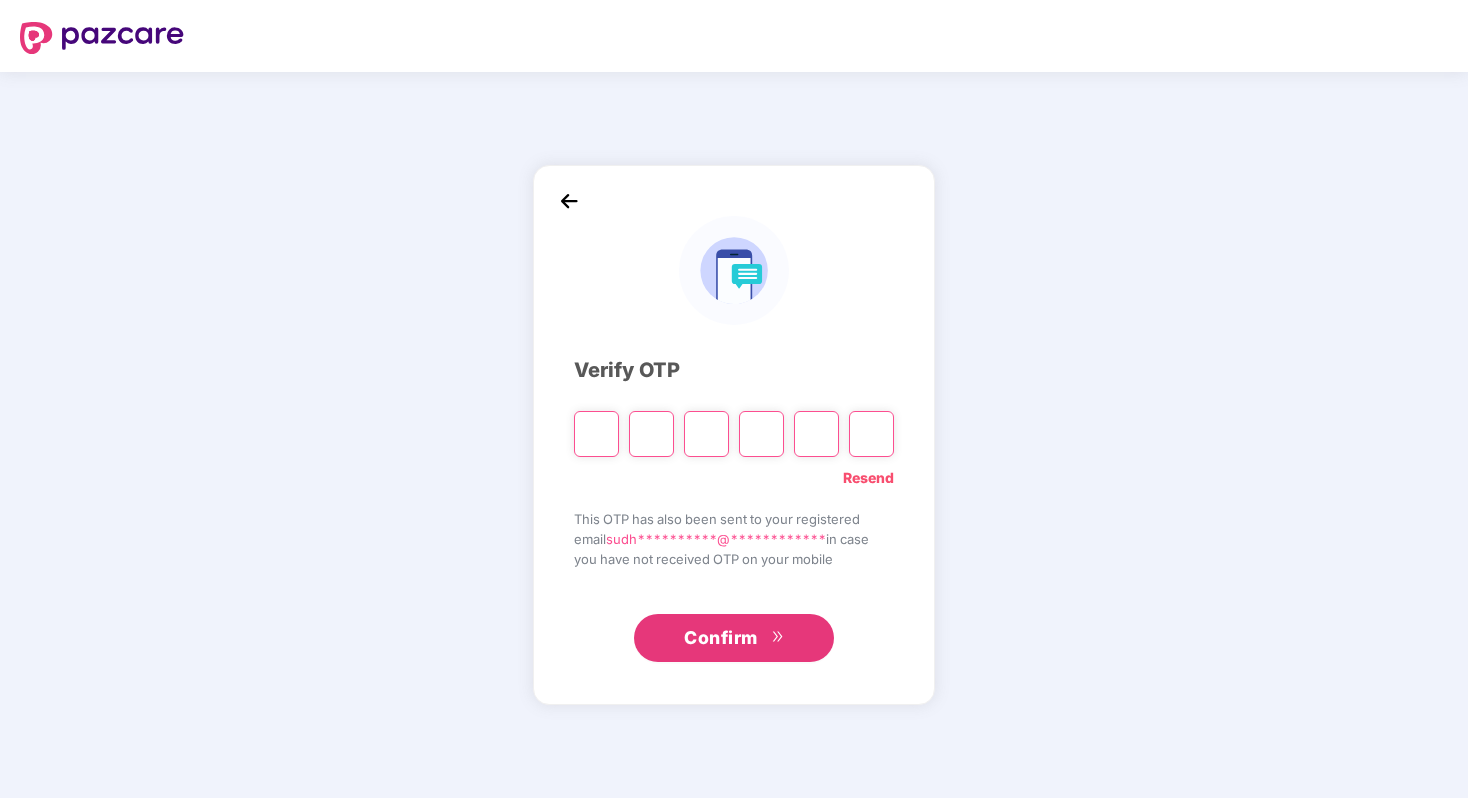 type on "*" 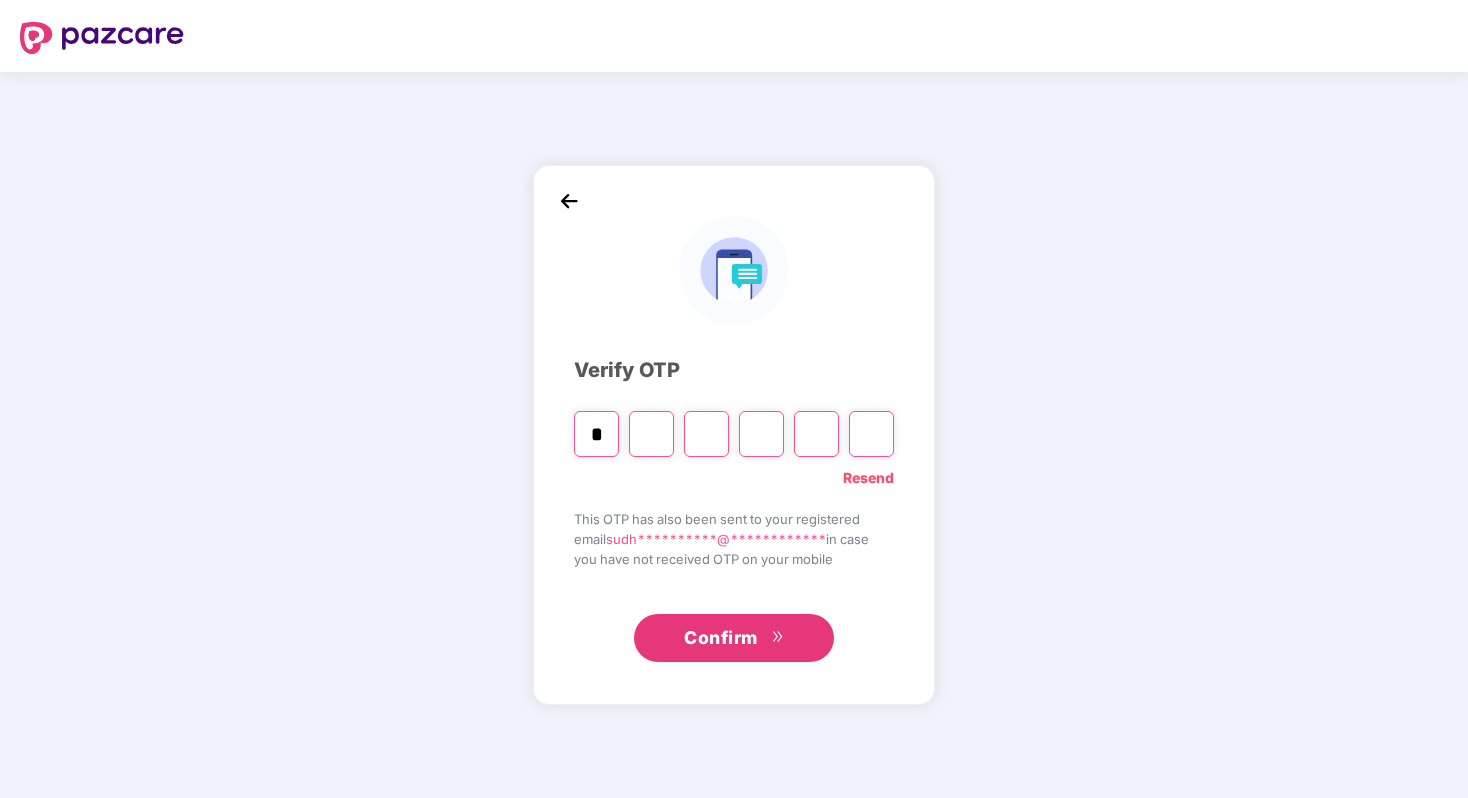 type on "*" 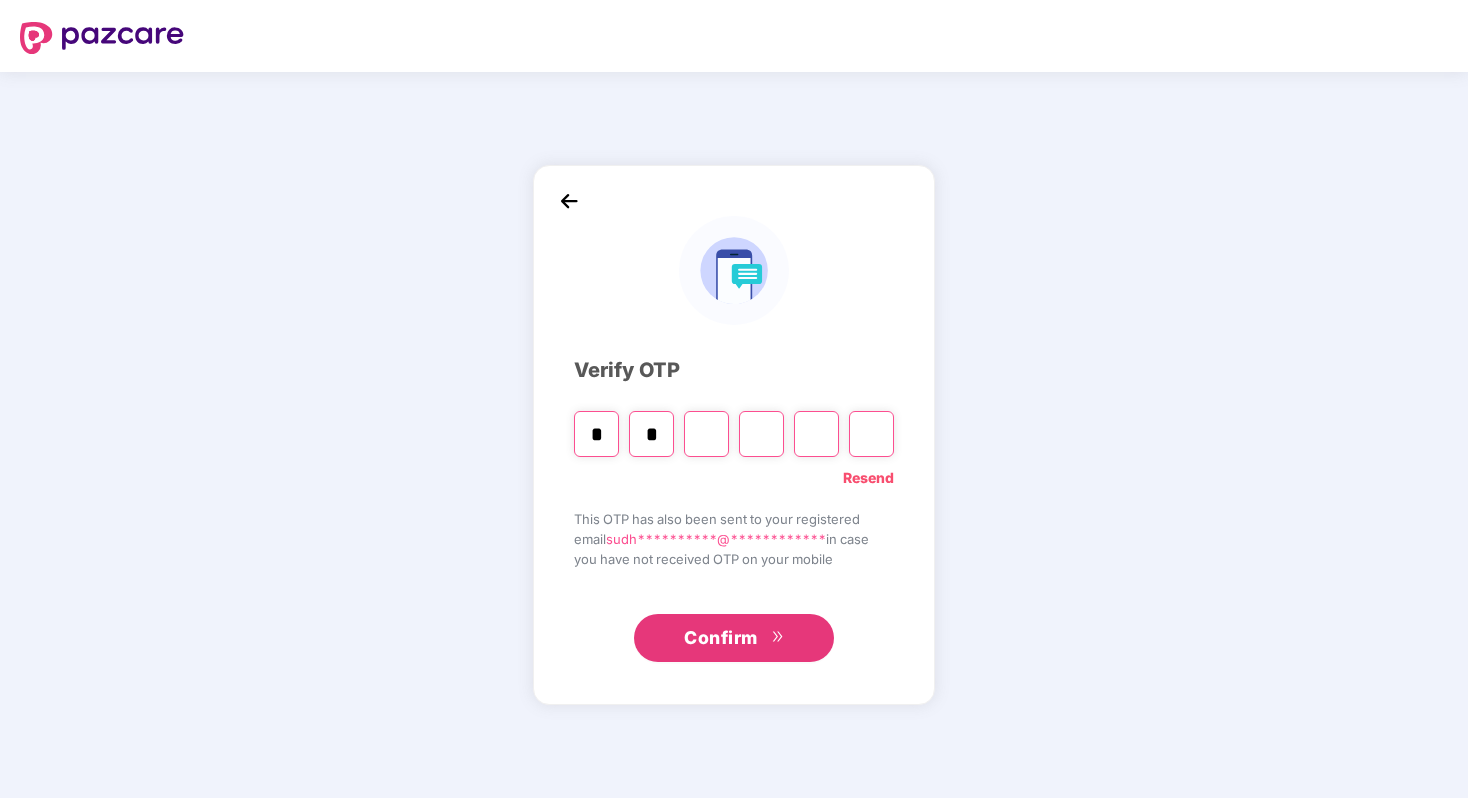 type on "*" 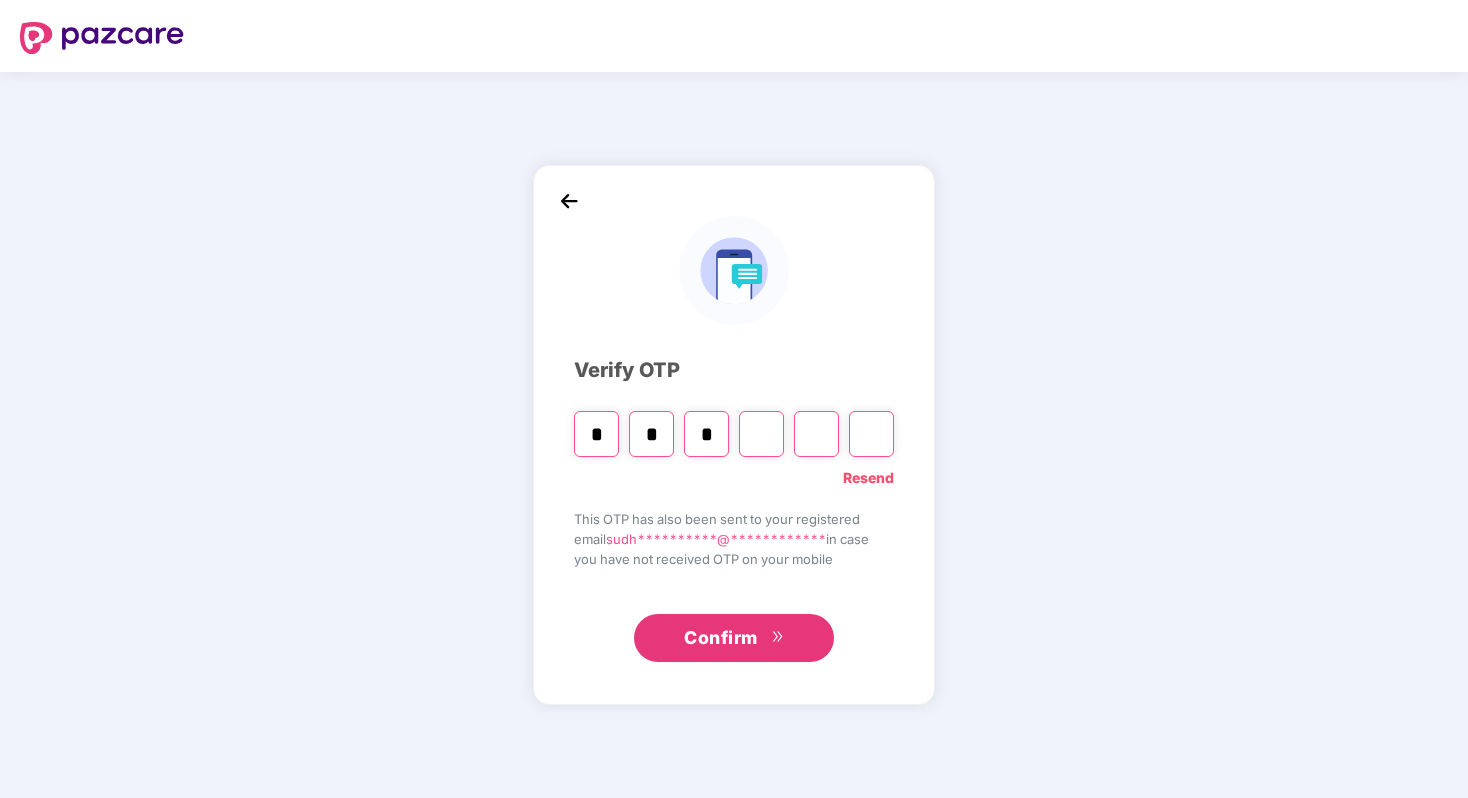 type on "*" 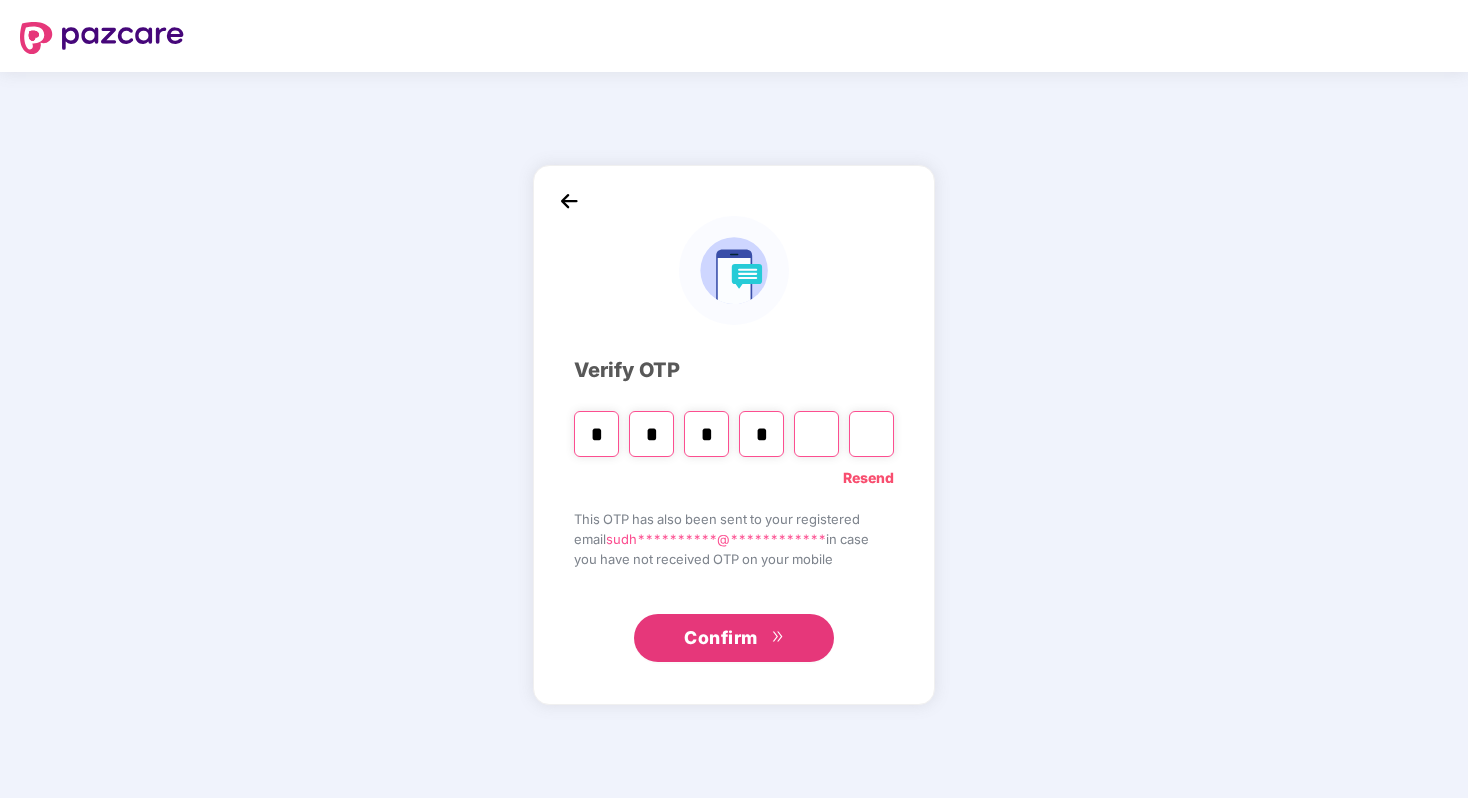 type on "*" 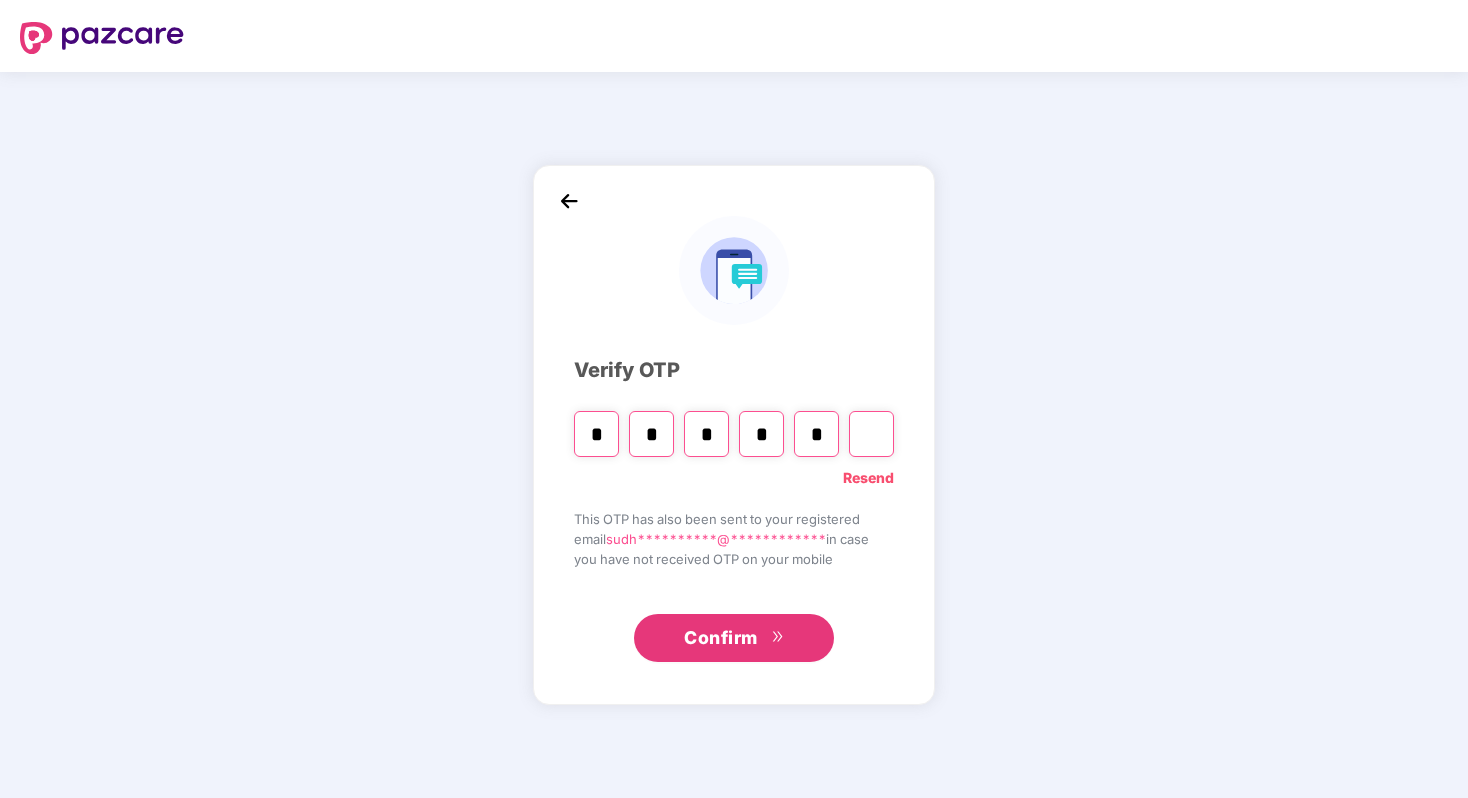 type on "*" 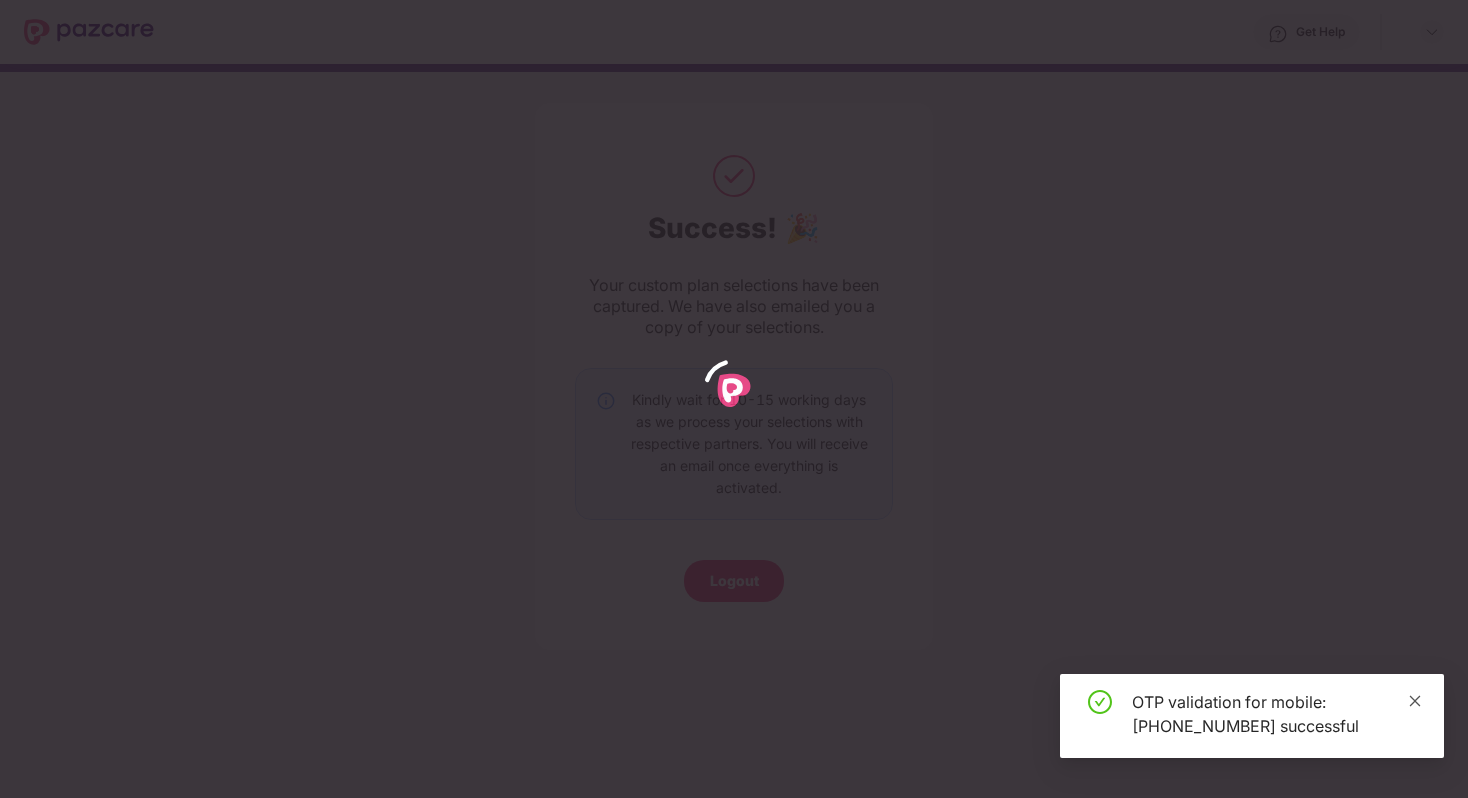 click 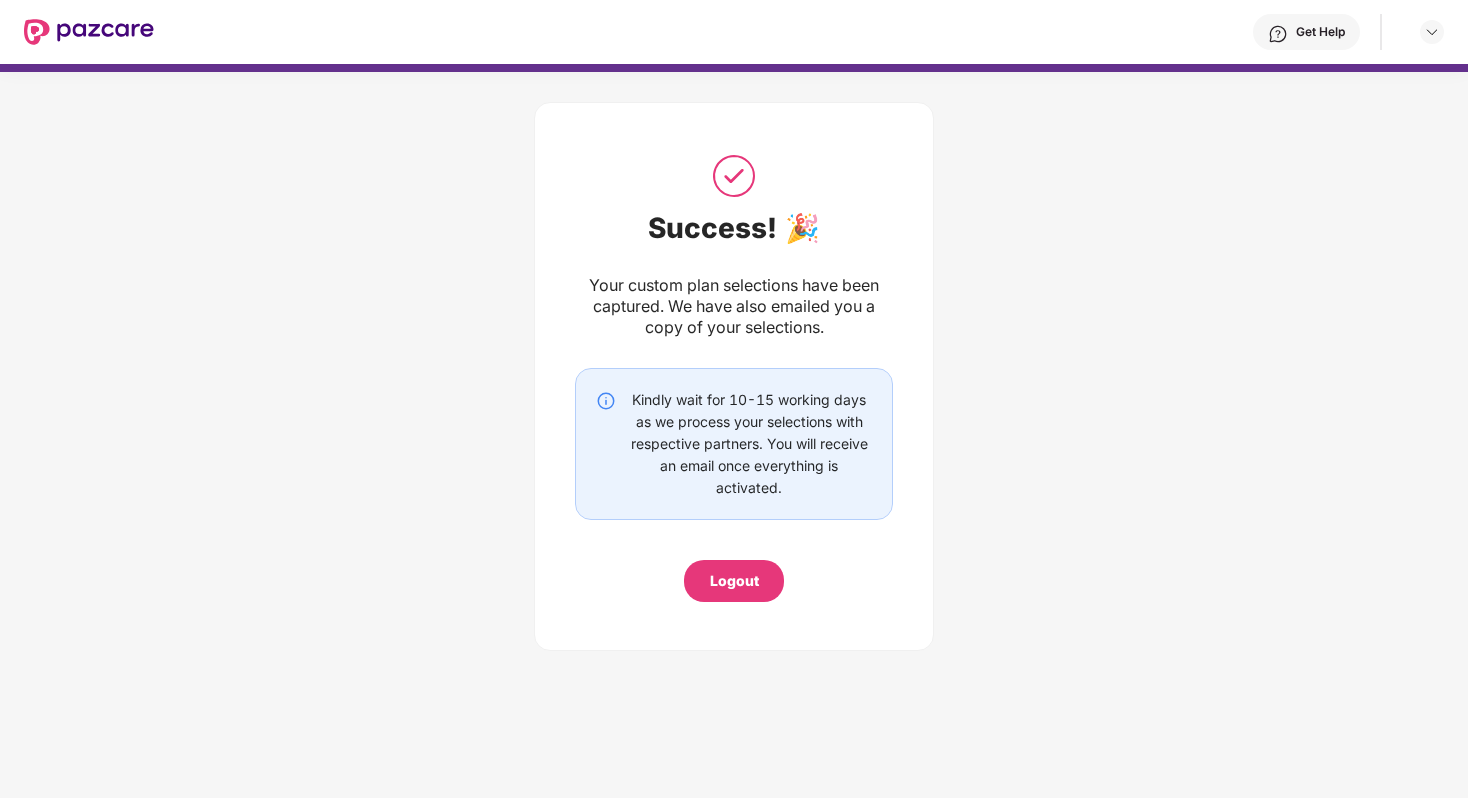 click at bounding box center [89, 32] 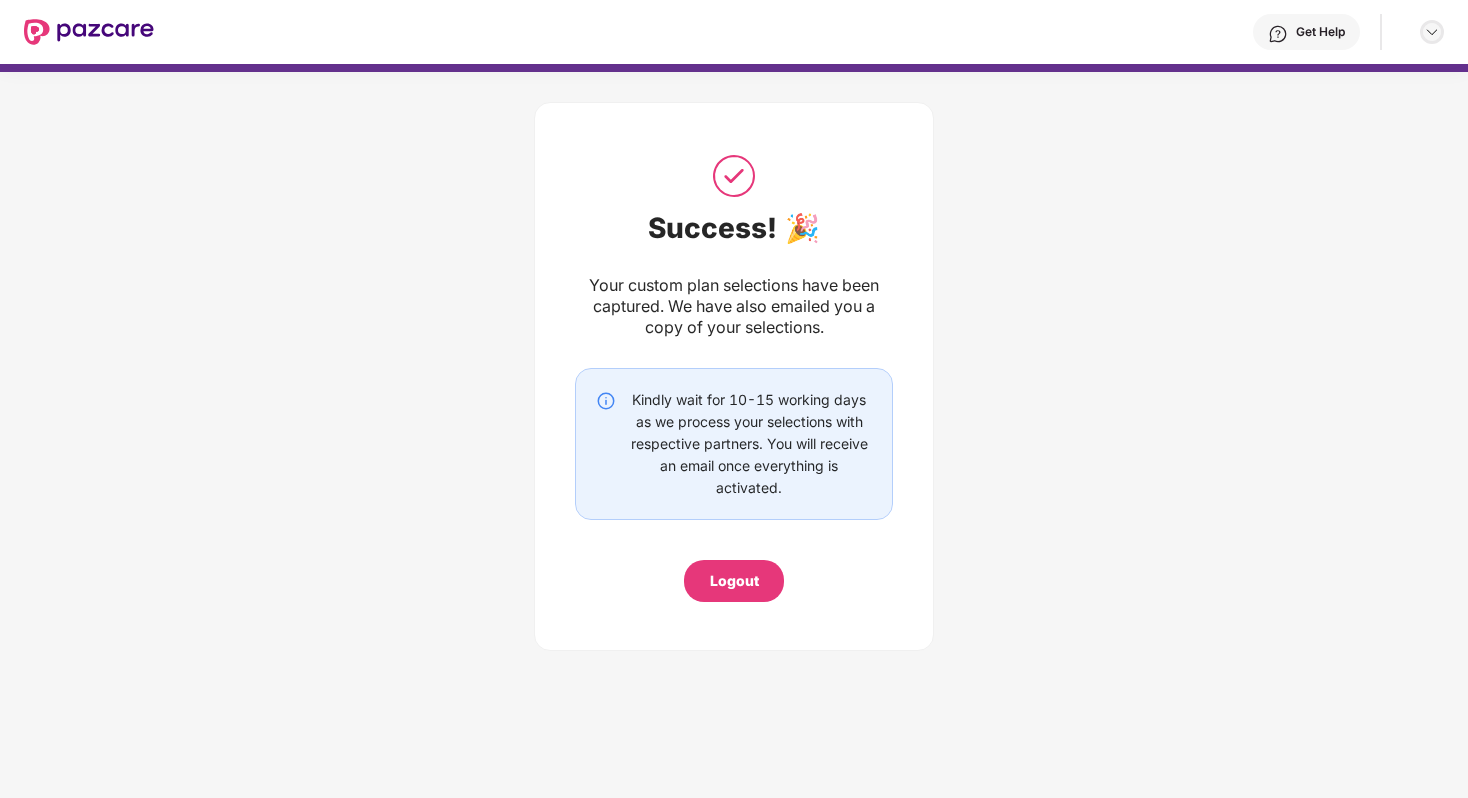 click at bounding box center [1432, 32] 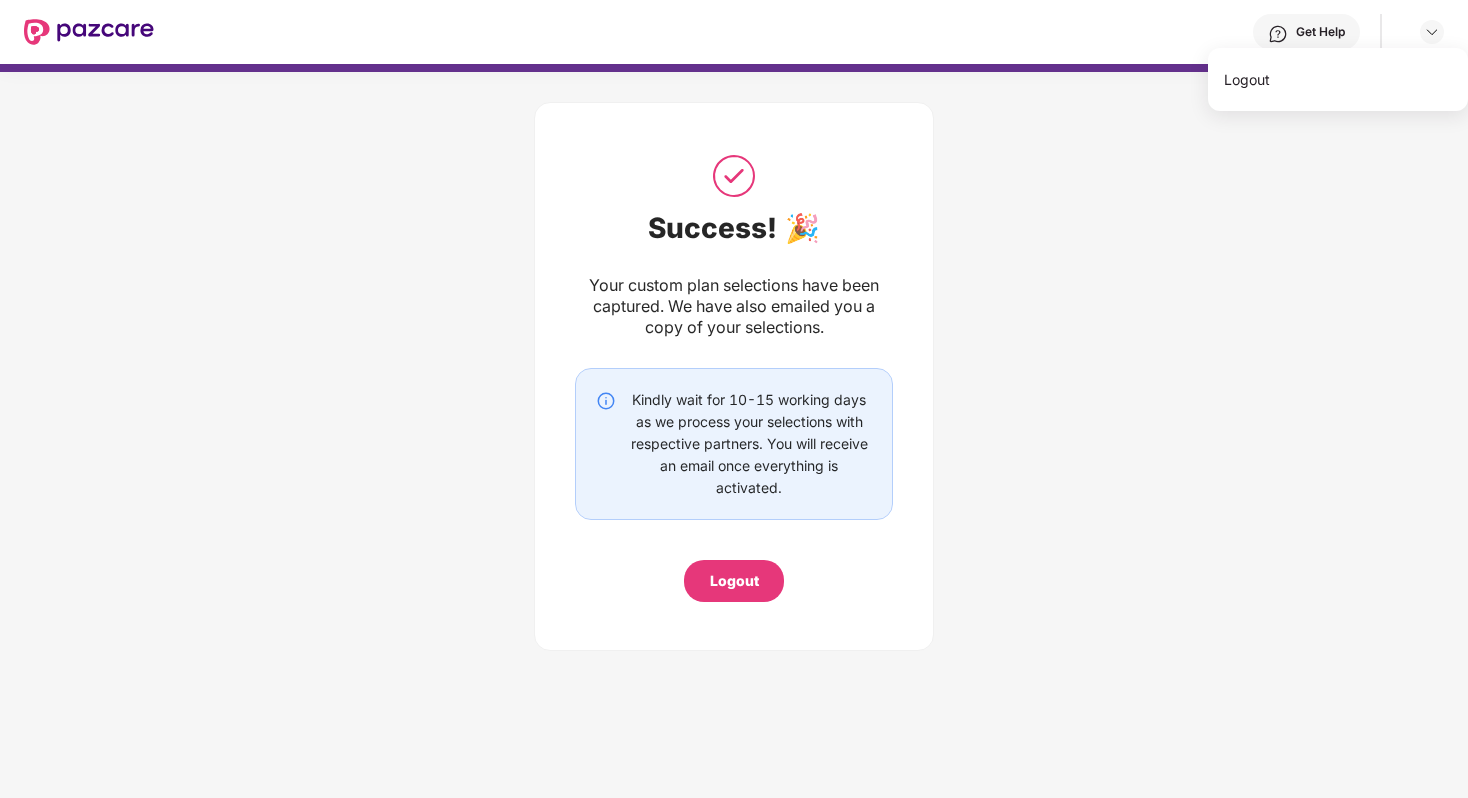 click on "Success! 🎉 Your custom plan selections have been captured. We have also emailed you a copy of your selections. Kindly wait for 10-15 working days as we process your selections with respective partners. You will receive an email once everything is activated. Logout" at bounding box center (734, 371) 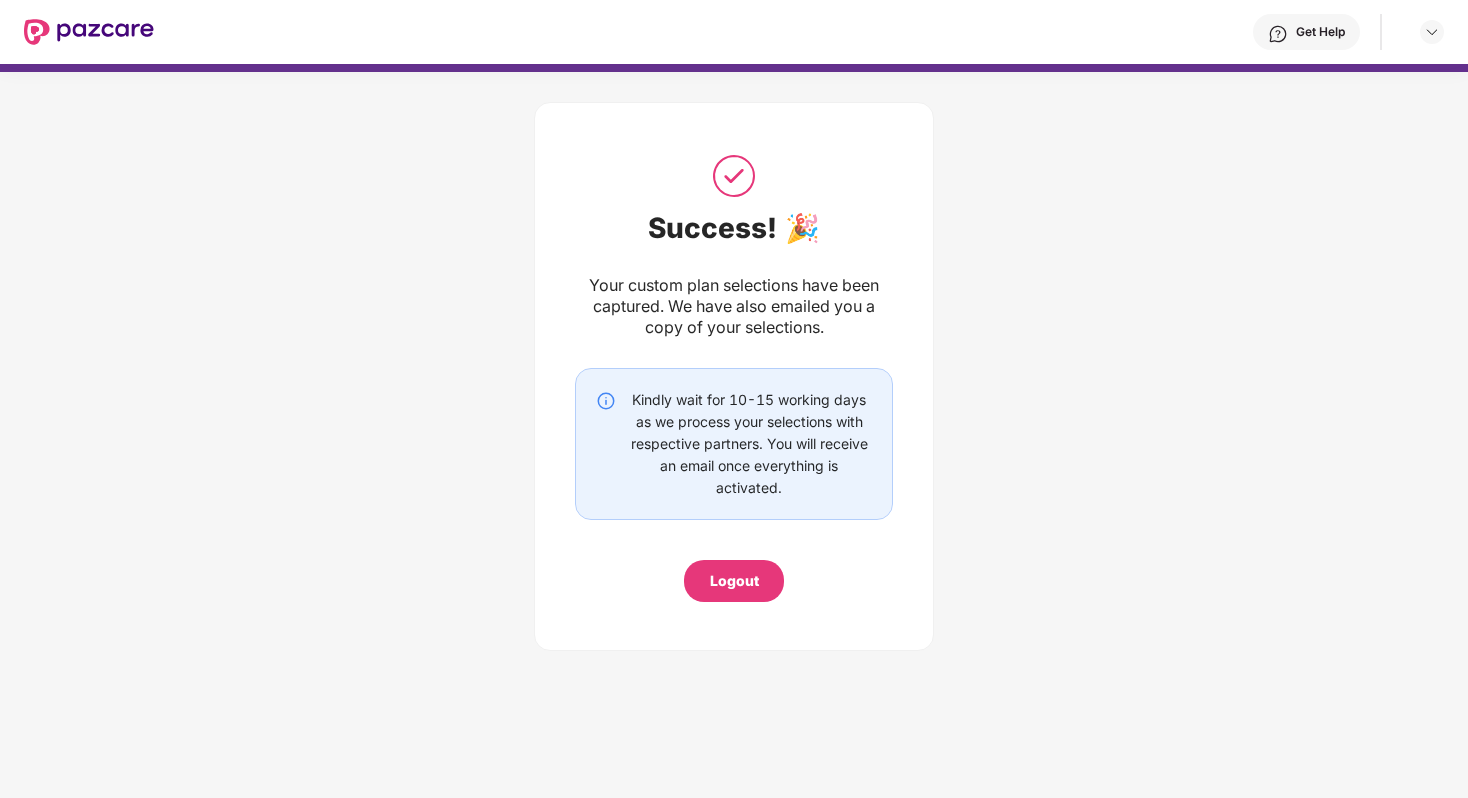 click at bounding box center [89, 32] 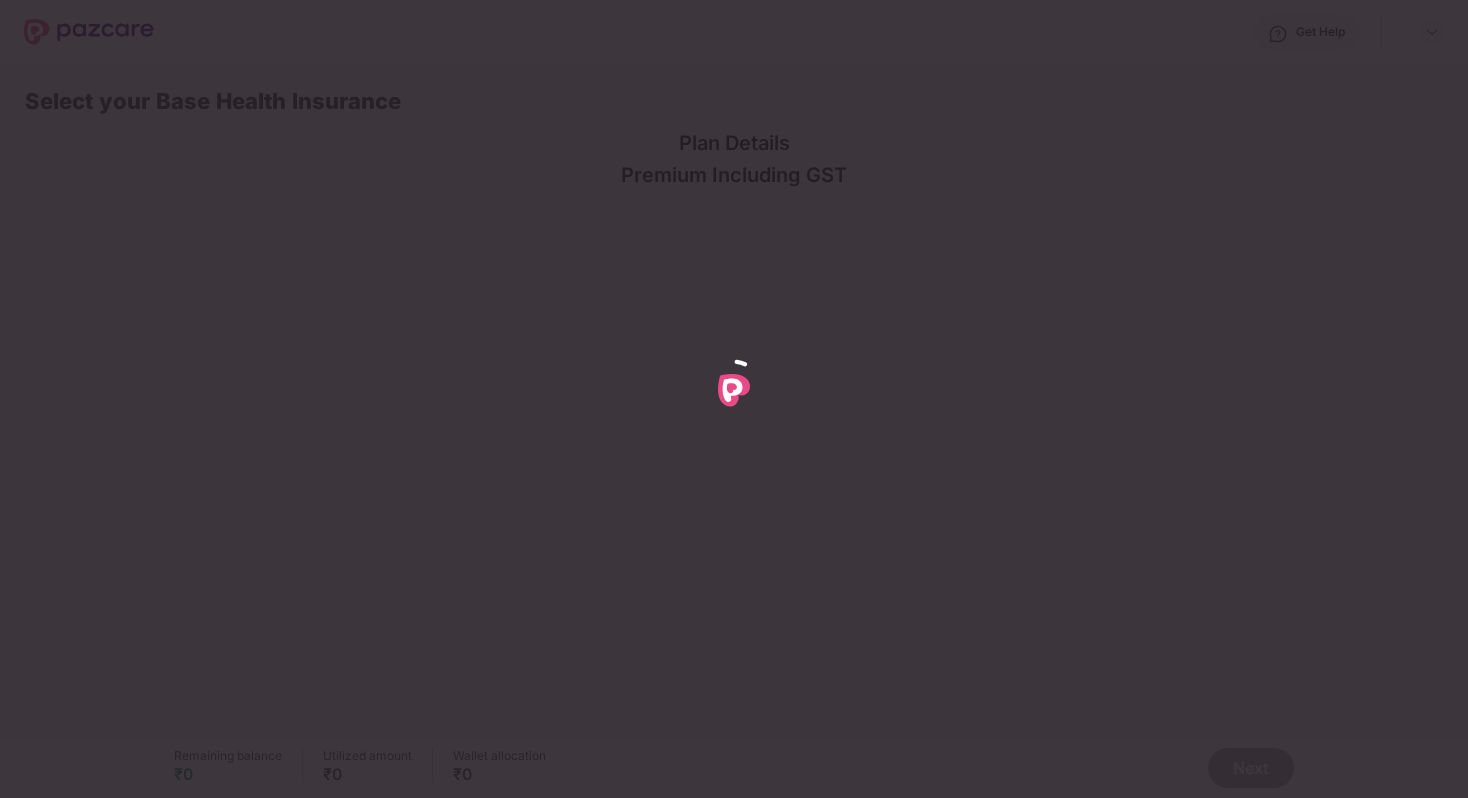 scroll, scrollTop: 0, scrollLeft: 0, axis: both 